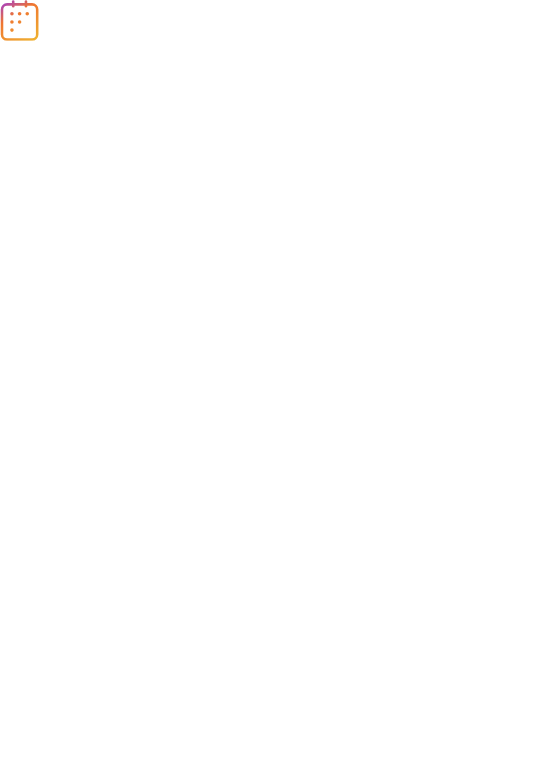 scroll, scrollTop: 0, scrollLeft: 0, axis: both 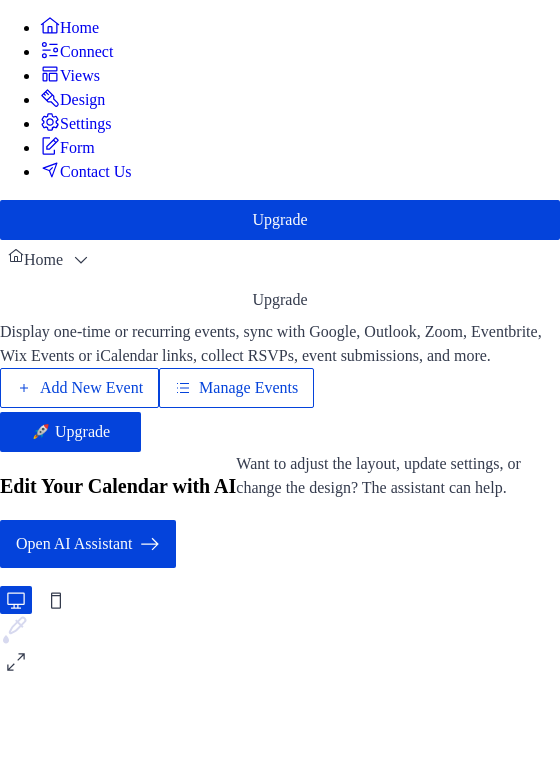 click on "Manage Events" at bounding box center (248, 388) 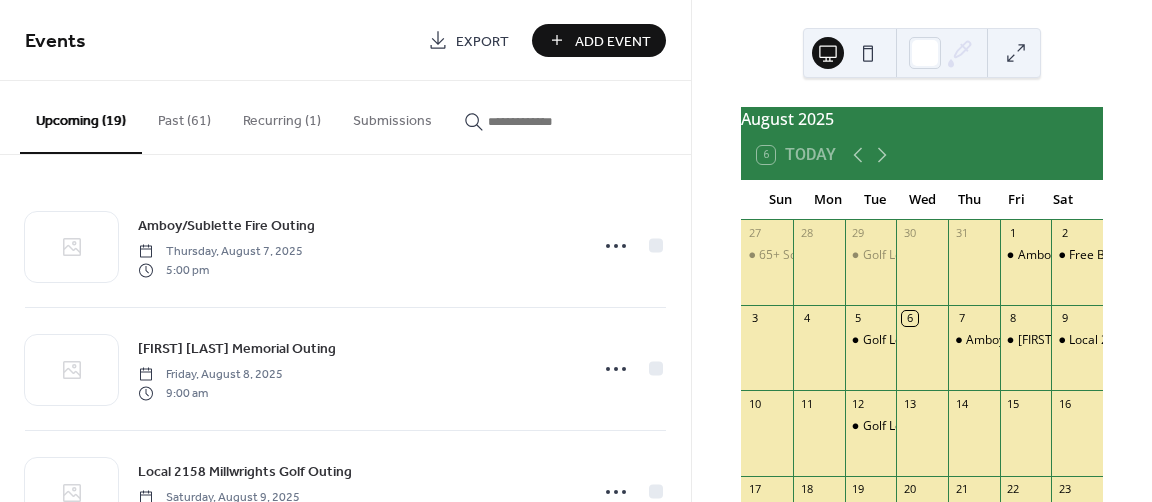 scroll, scrollTop: 0, scrollLeft: 0, axis: both 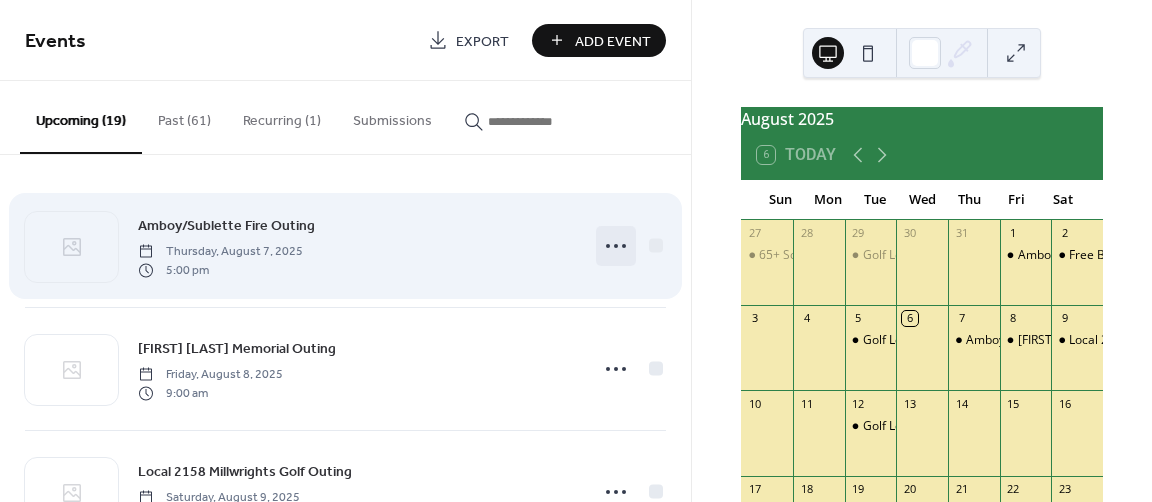 click 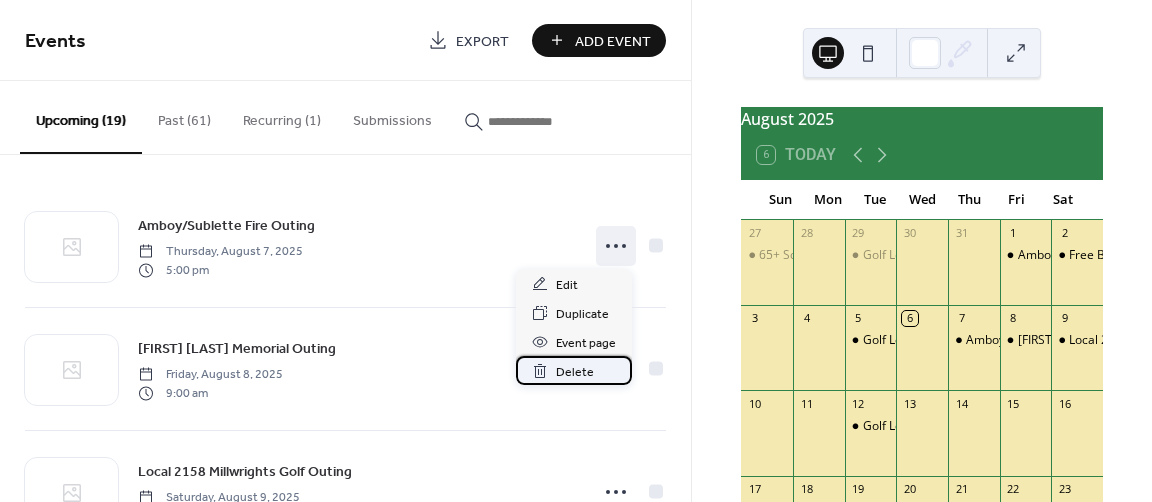 click on "Delete" at bounding box center (575, 372) 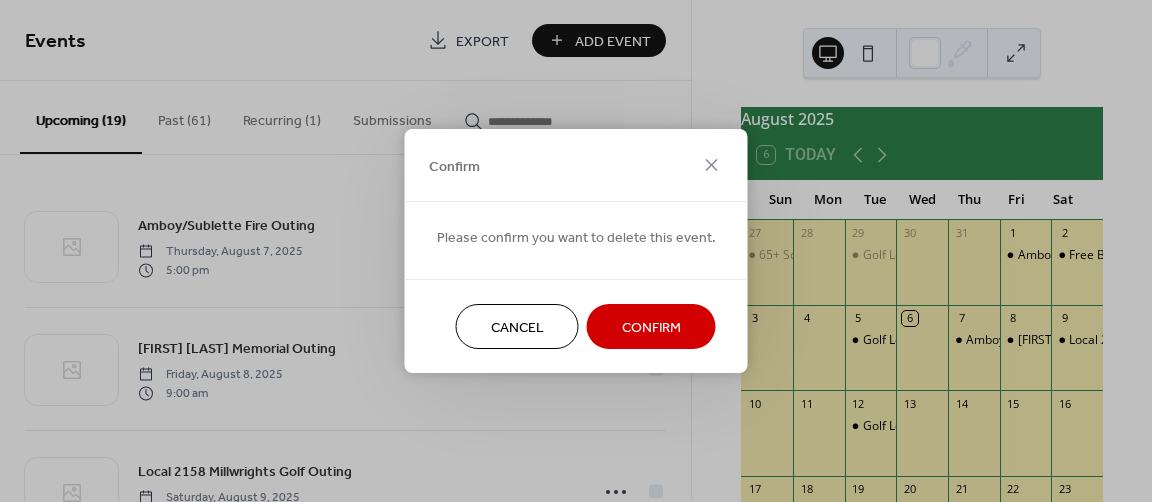 click on "Confirm" at bounding box center (651, 328) 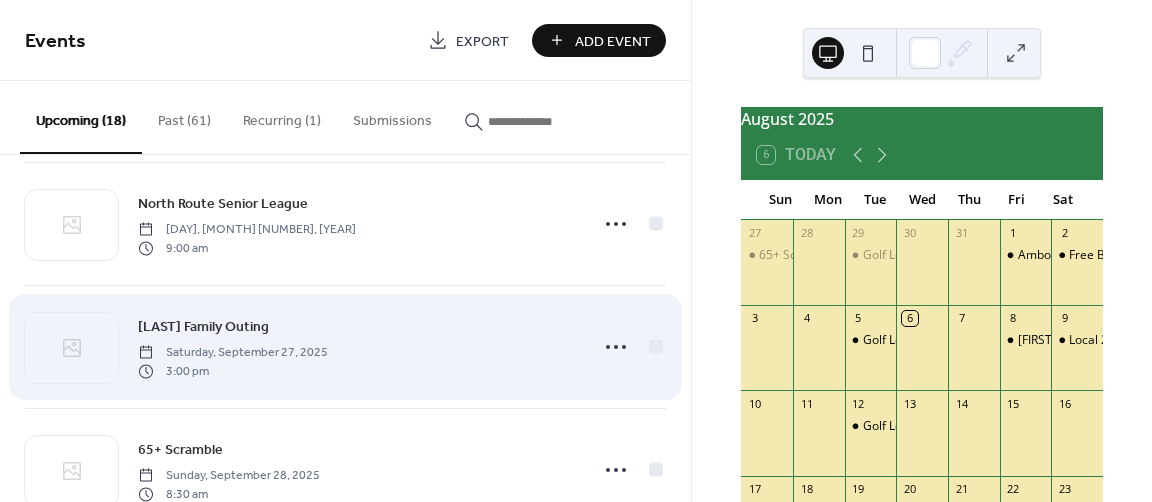 scroll, scrollTop: 1500, scrollLeft: 0, axis: vertical 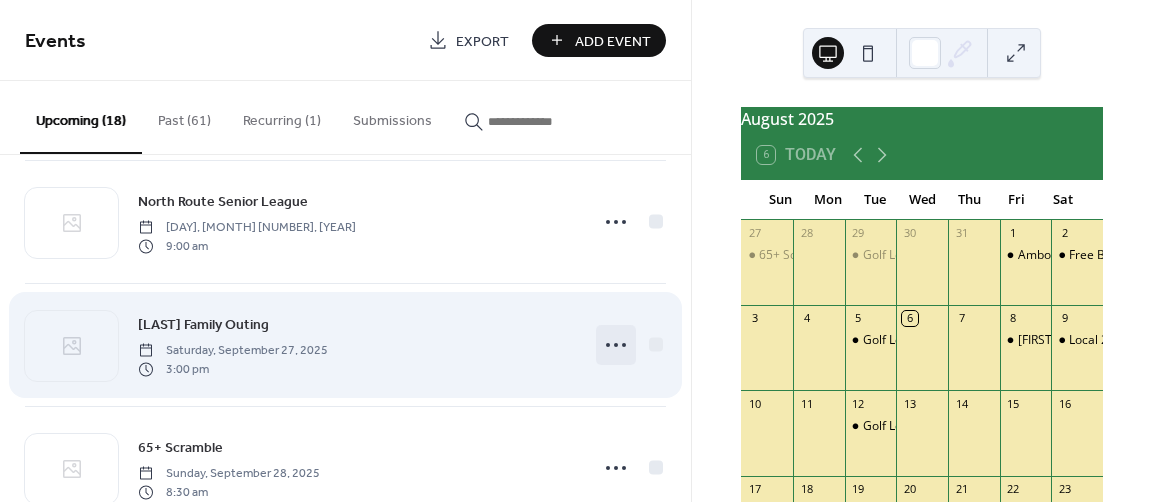 click 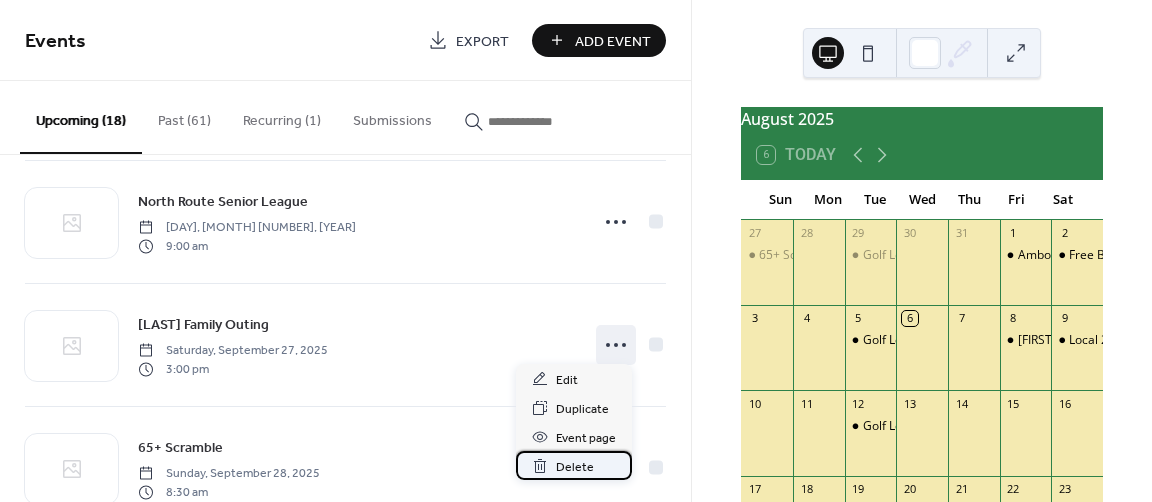 click on "Delete" at bounding box center [575, 467] 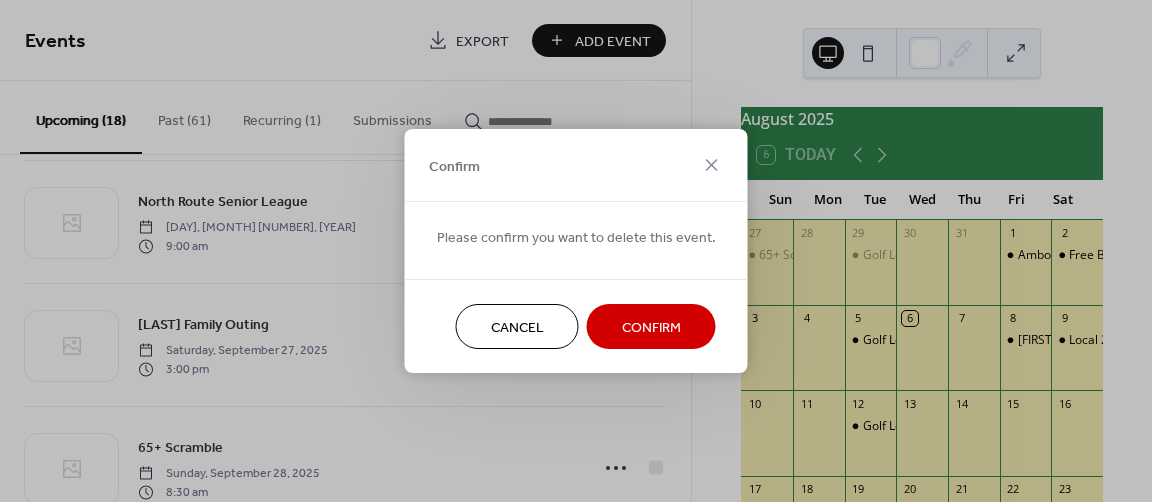 click on "Confirm" at bounding box center [651, 328] 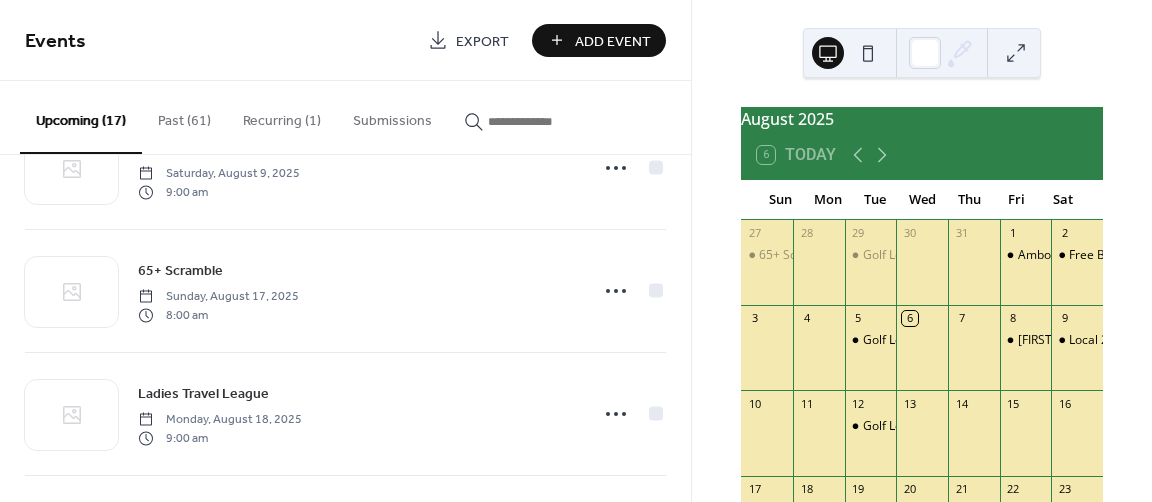 scroll, scrollTop: 96, scrollLeft: 0, axis: vertical 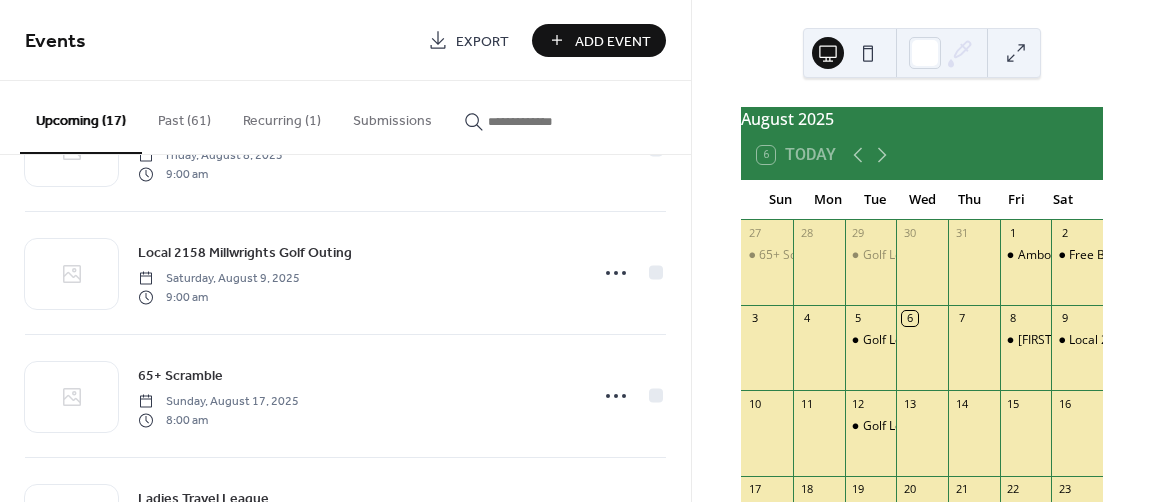 click on "Add Event" at bounding box center (599, 40) 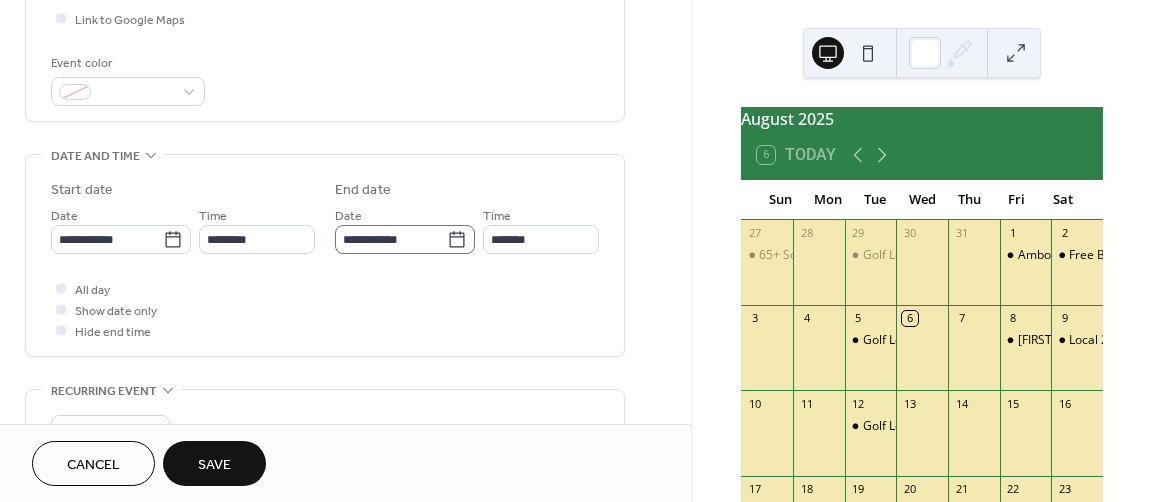 scroll, scrollTop: 500, scrollLeft: 0, axis: vertical 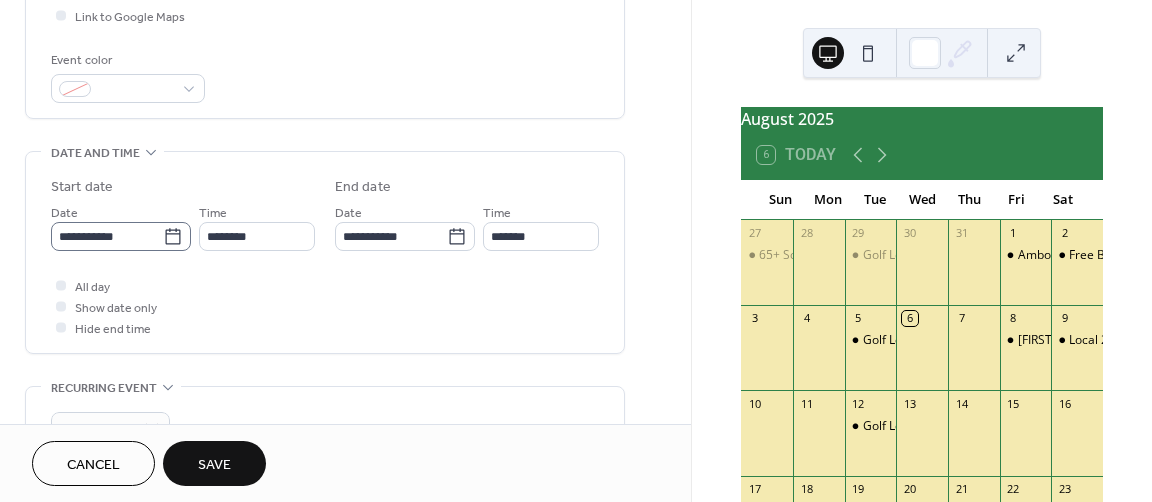 type on "**********" 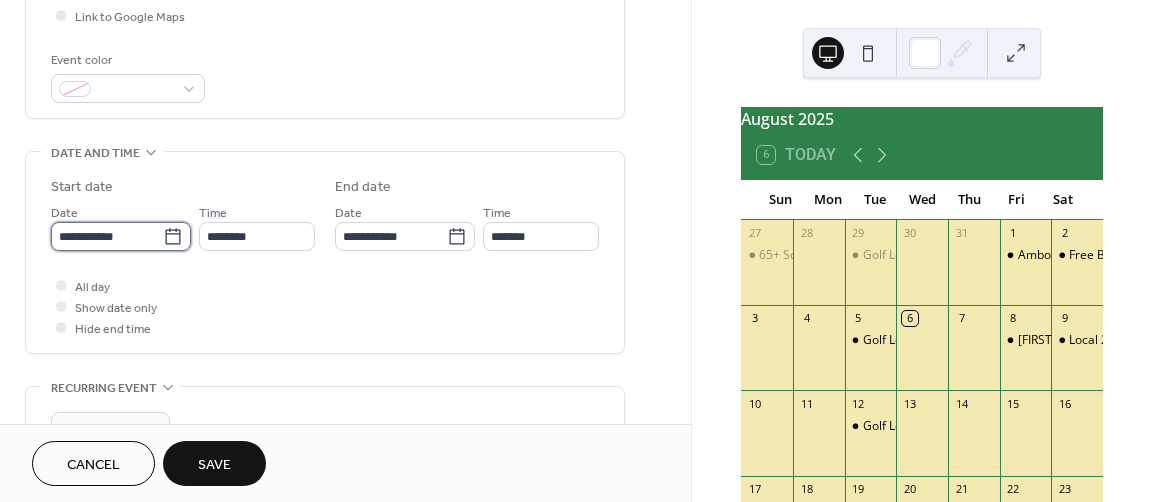 click on "**********" at bounding box center [107, 236] 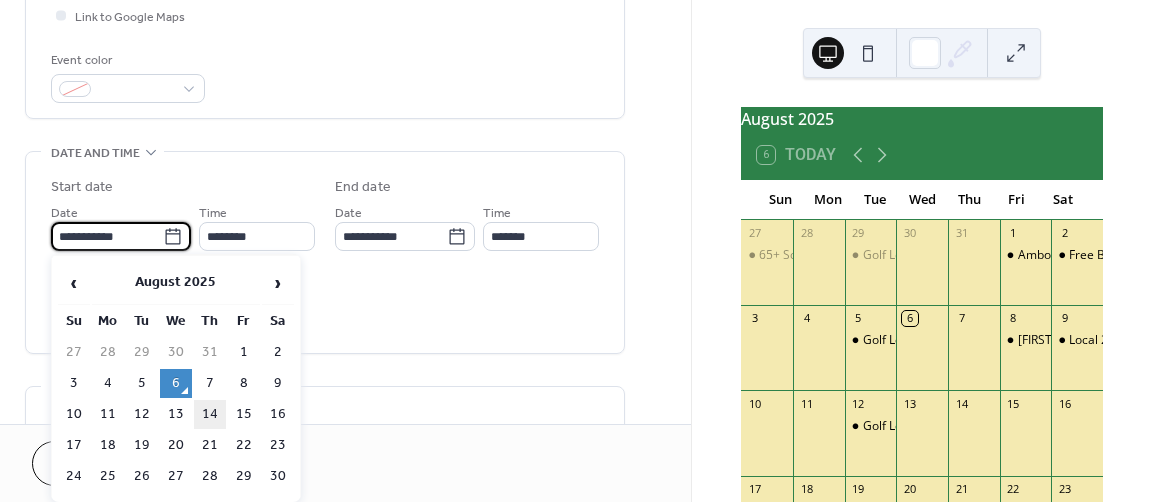 click on "14" at bounding box center (210, 414) 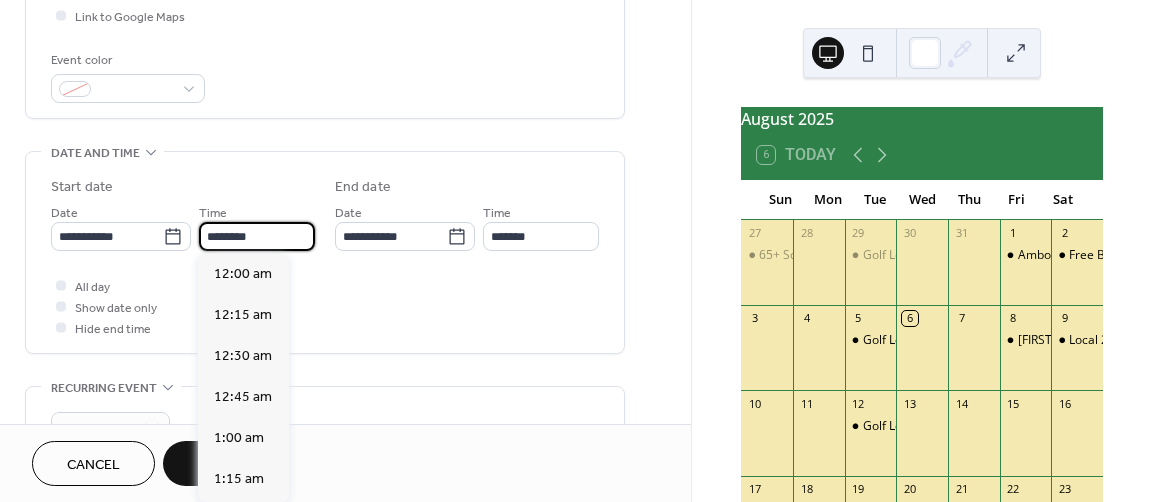 scroll, scrollTop: 1968, scrollLeft: 0, axis: vertical 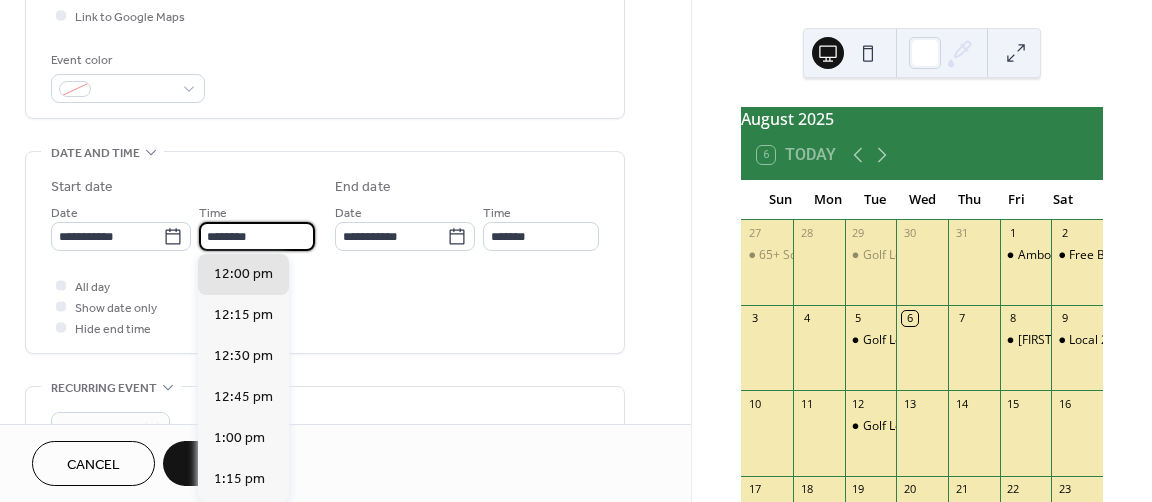 drag, startPoint x: 260, startPoint y: 235, endPoint x: 203, endPoint y: 233, distance: 57.035076 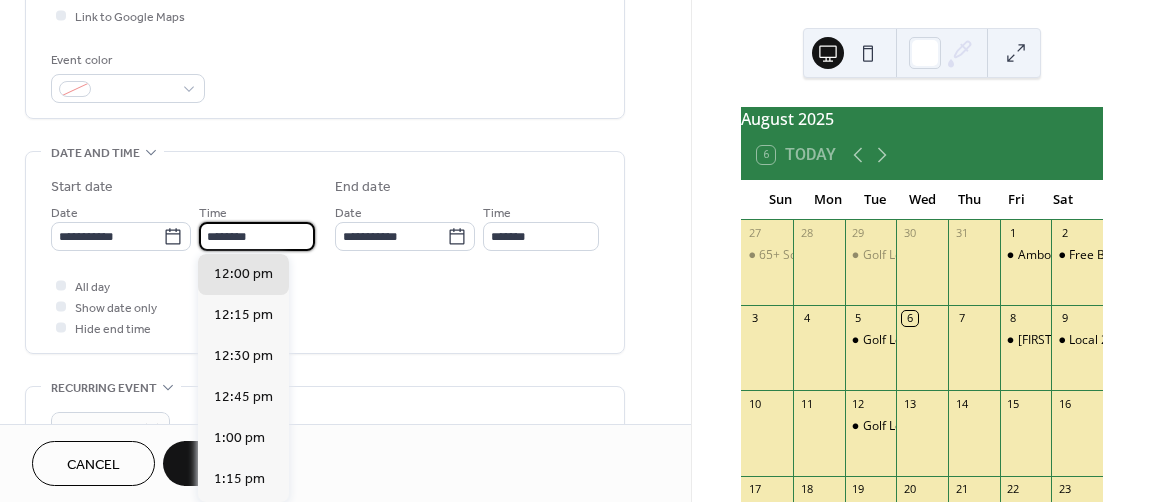 click on "********" at bounding box center [257, 236] 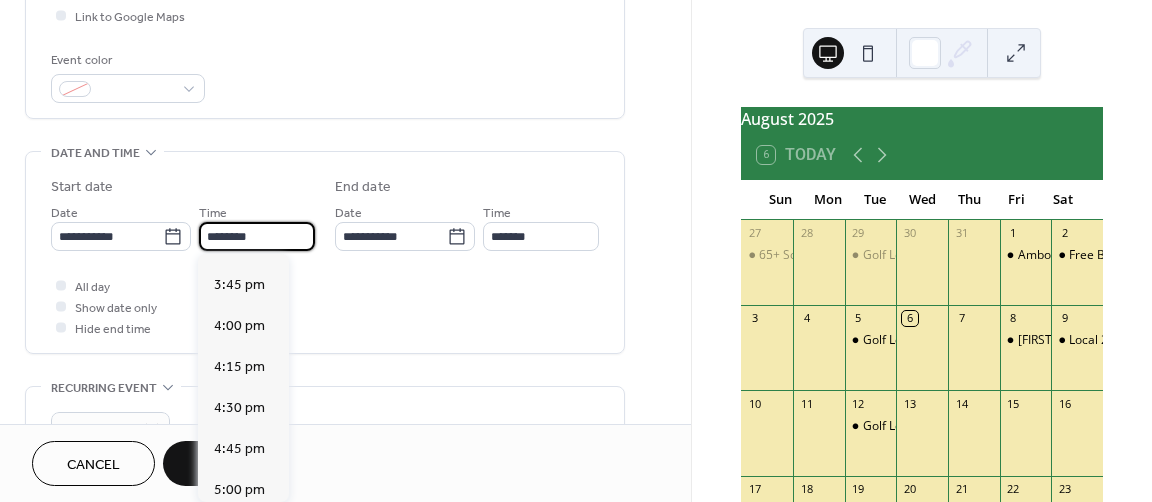 scroll, scrollTop: 2668, scrollLeft: 0, axis: vertical 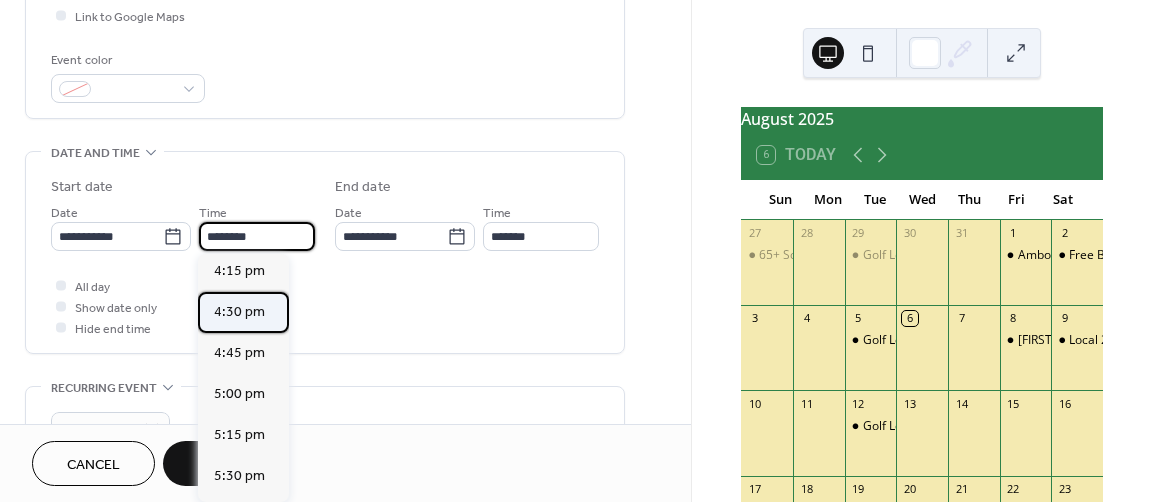 click on "4:30 pm" at bounding box center (239, 311) 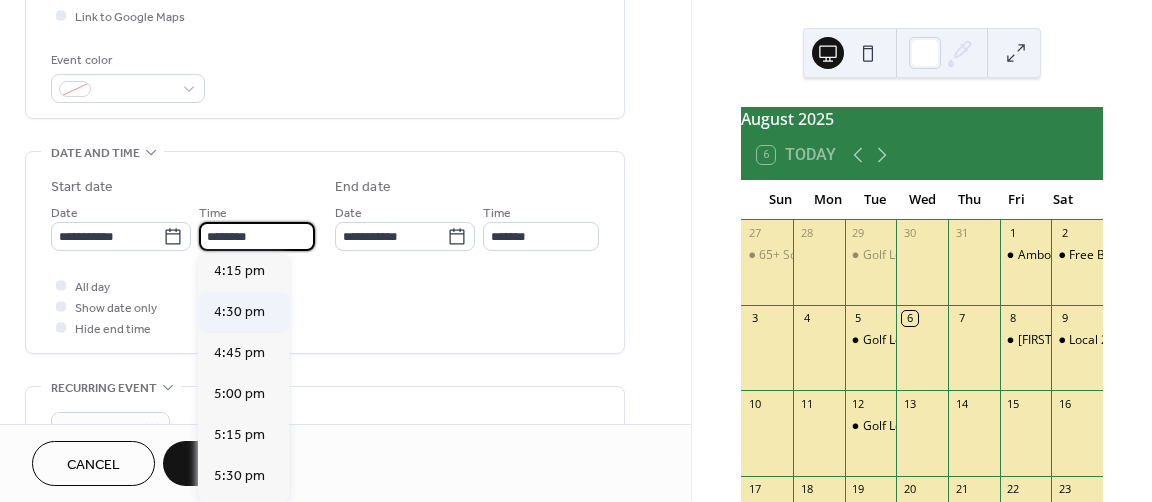 type on "*******" 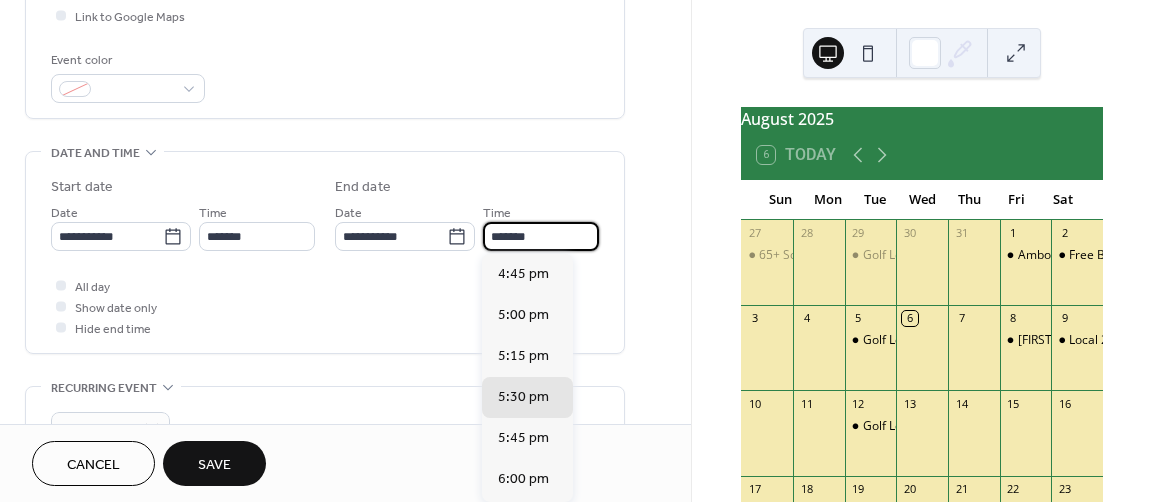drag, startPoint x: 536, startPoint y: 235, endPoint x: 482, endPoint y: 237, distance: 54.037025 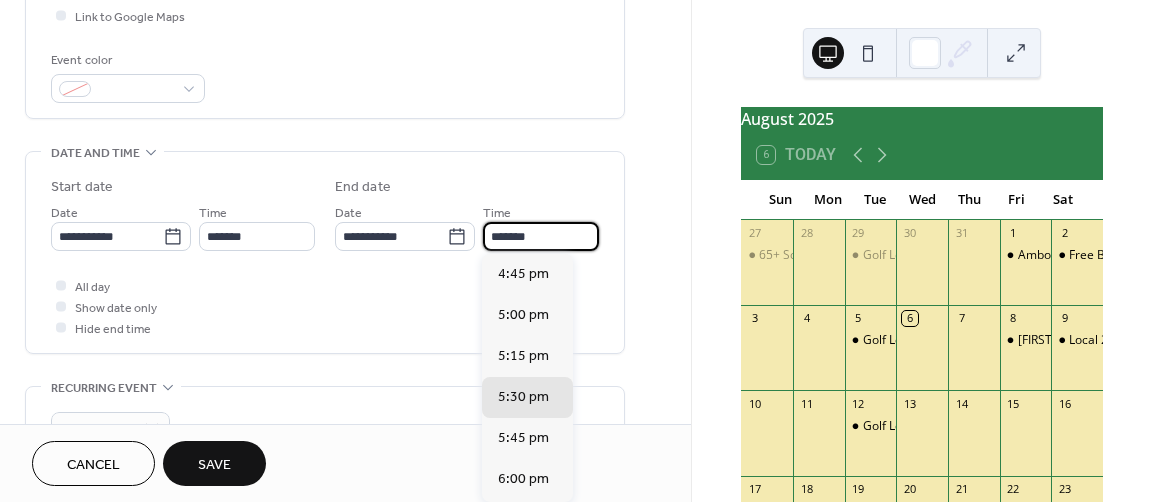 click on "*******" at bounding box center (541, 236) 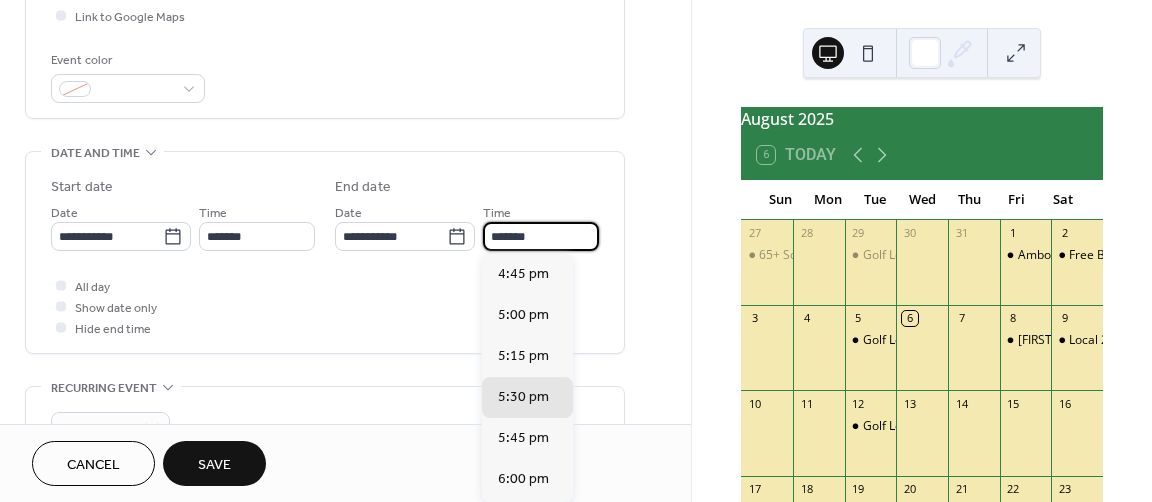type on "*" 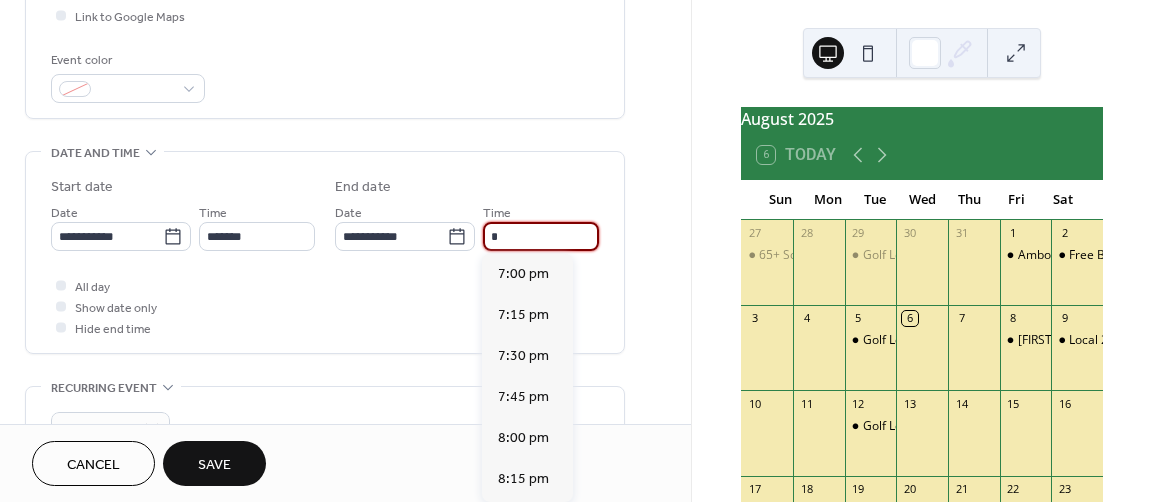 scroll, scrollTop: 205, scrollLeft: 0, axis: vertical 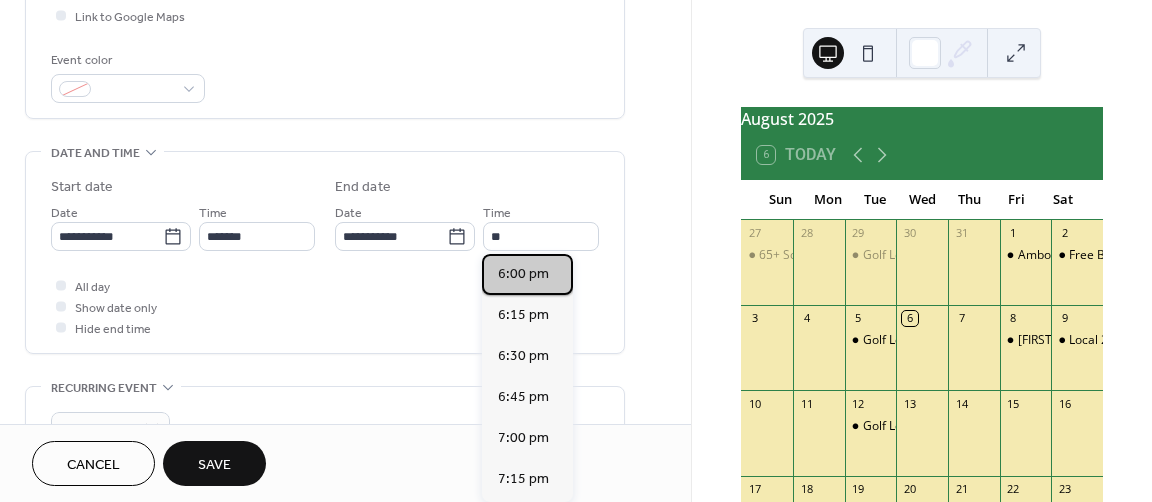 click on "6:00 pm" at bounding box center [523, 273] 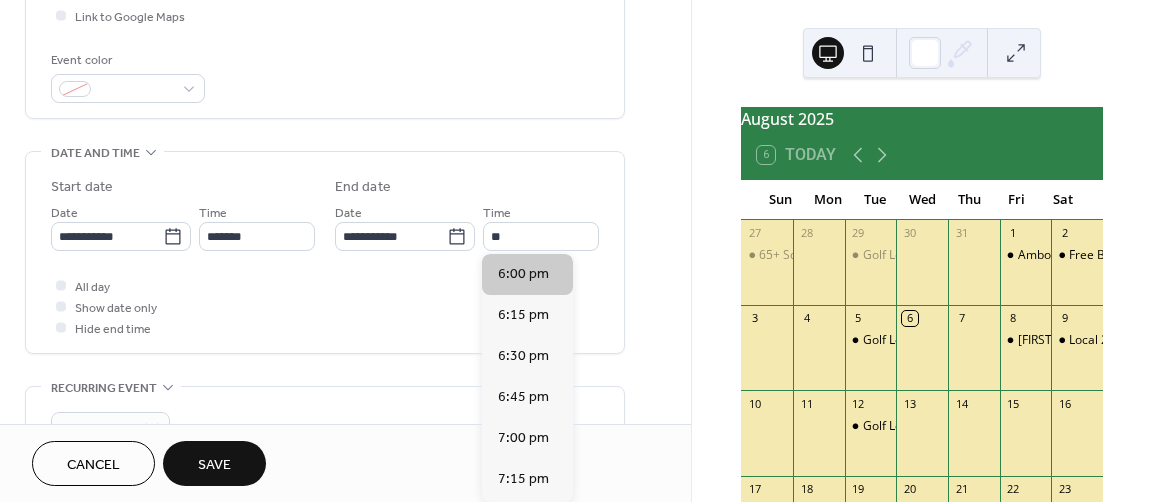 type on "*******" 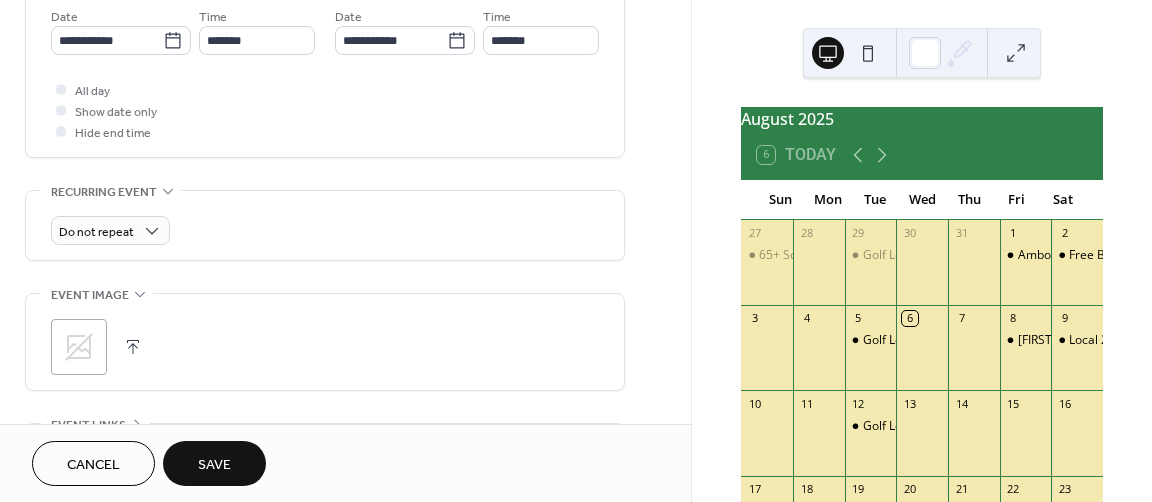 scroll, scrollTop: 700, scrollLeft: 0, axis: vertical 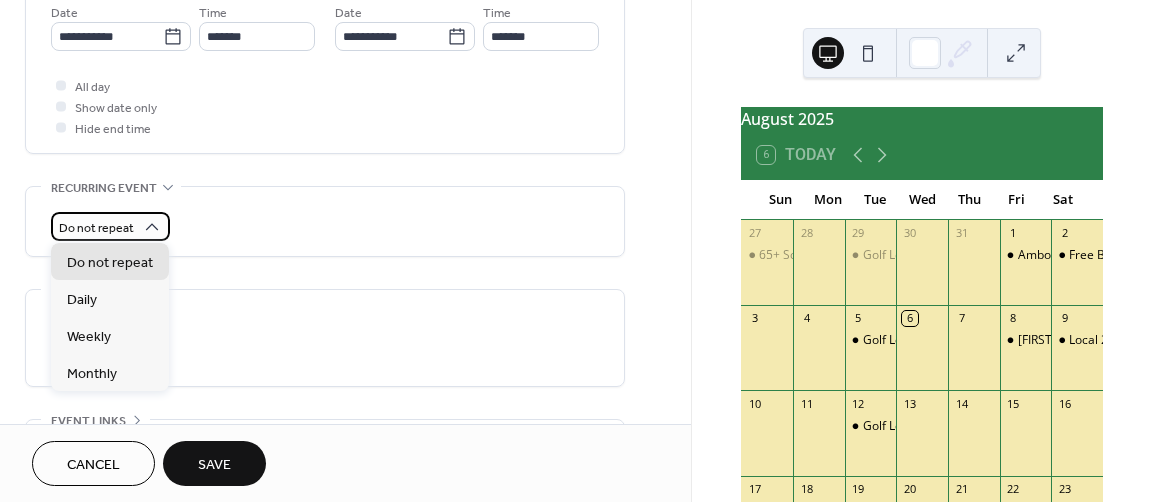 click on "Do not repeat" at bounding box center (110, 226) 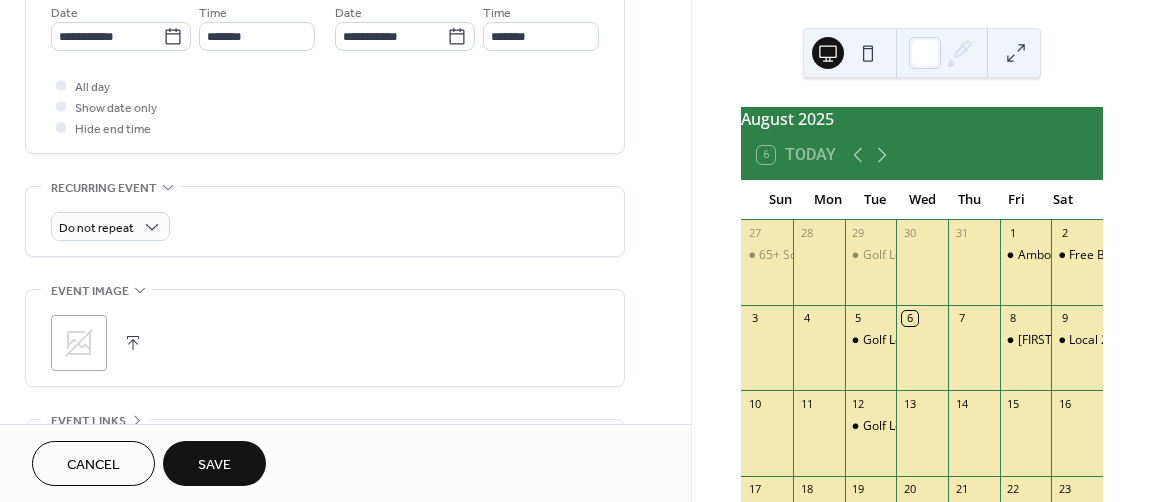 click on "Save" at bounding box center [214, 465] 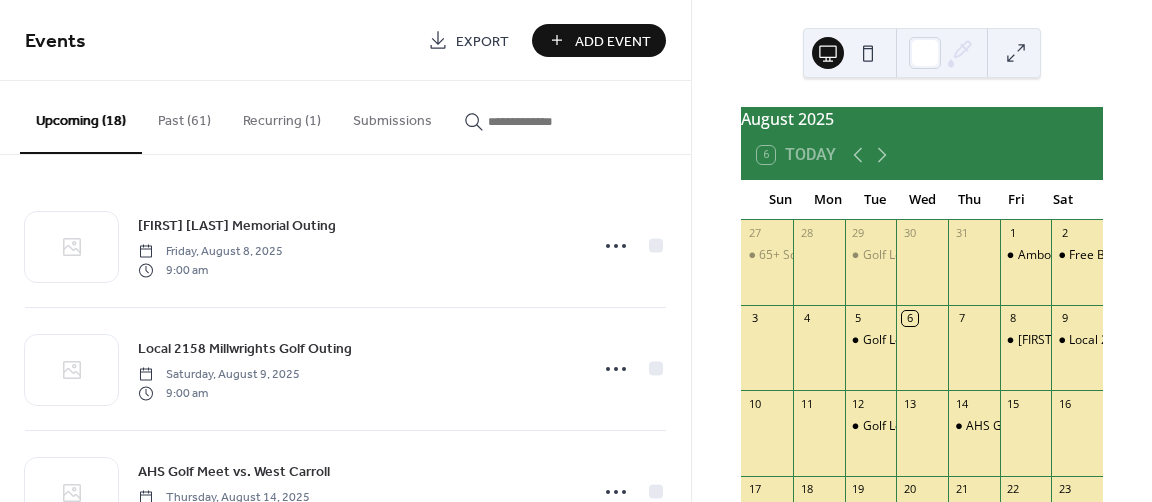 click on "Add Event" at bounding box center (613, 41) 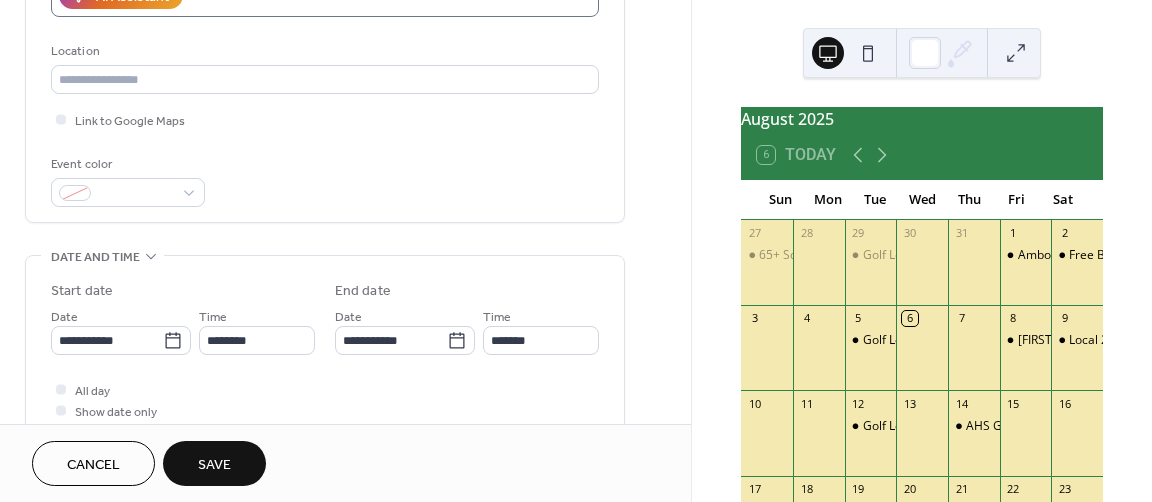 scroll, scrollTop: 400, scrollLeft: 0, axis: vertical 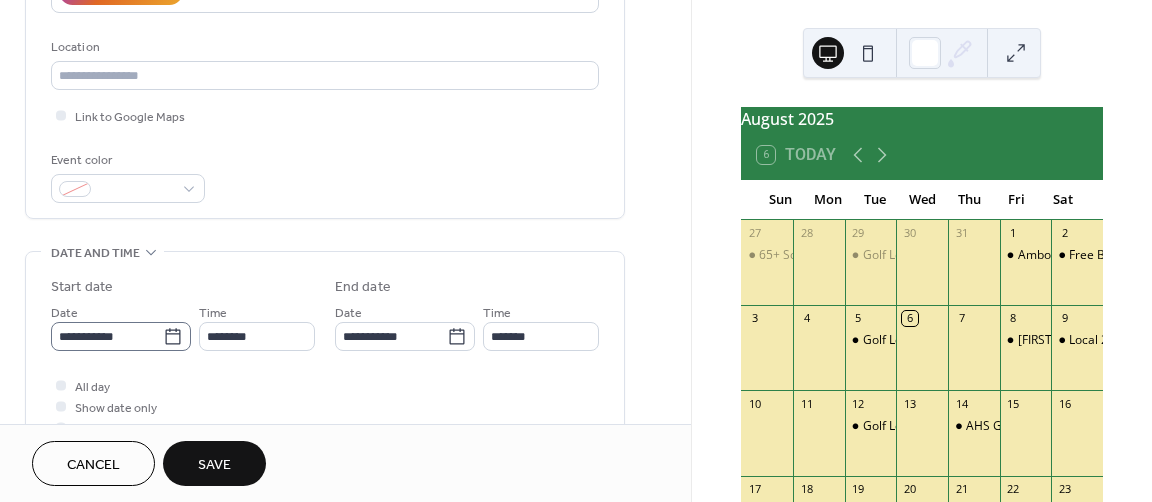 type on "**********" 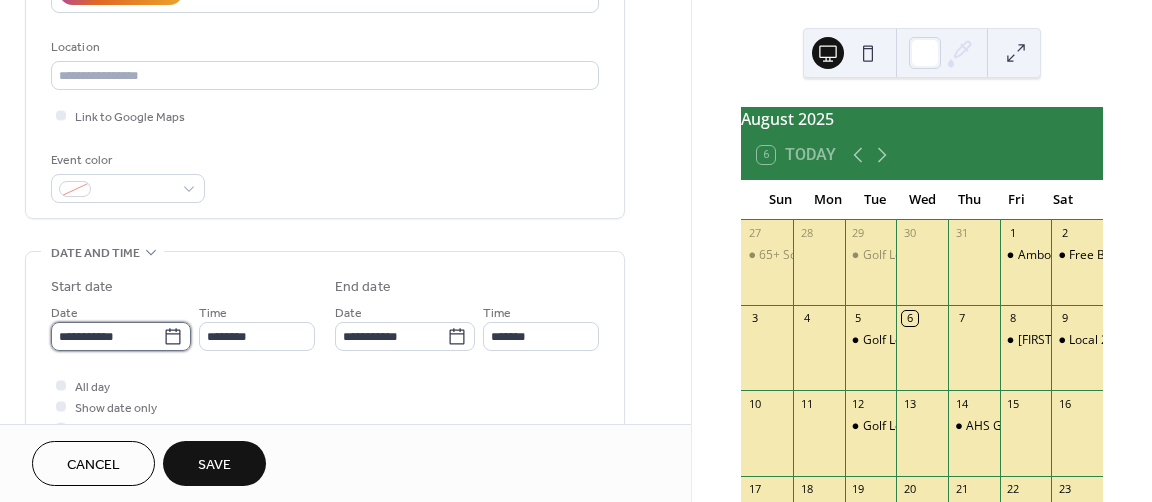 click on "**********" at bounding box center [107, 336] 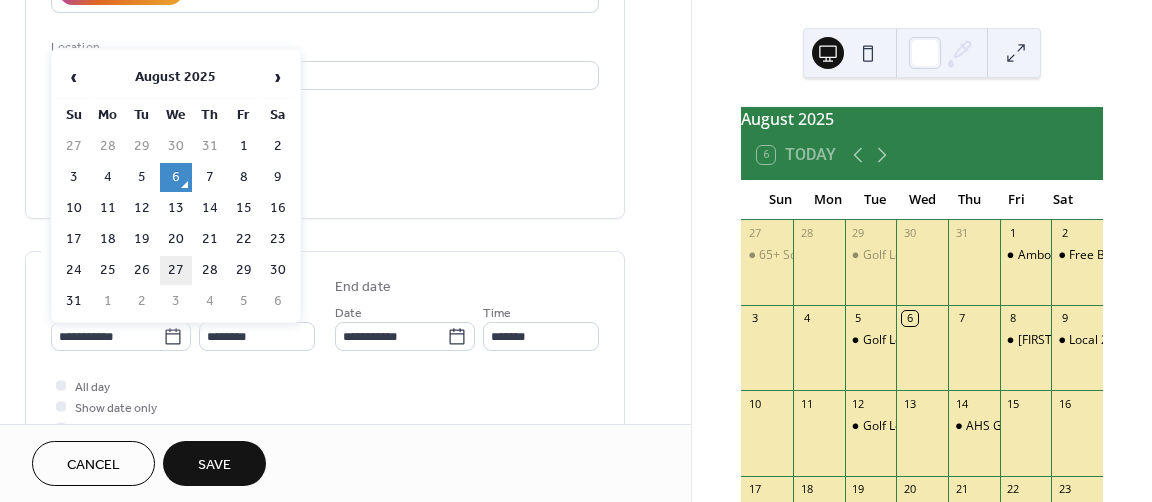 click on "27" at bounding box center [176, 270] 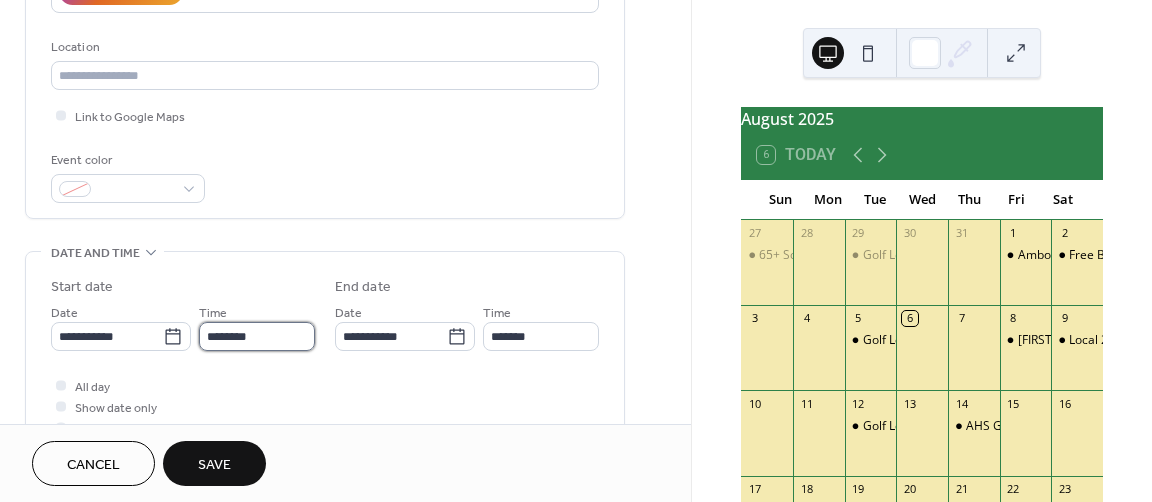 click on "********" at bounding box center [257, 336] 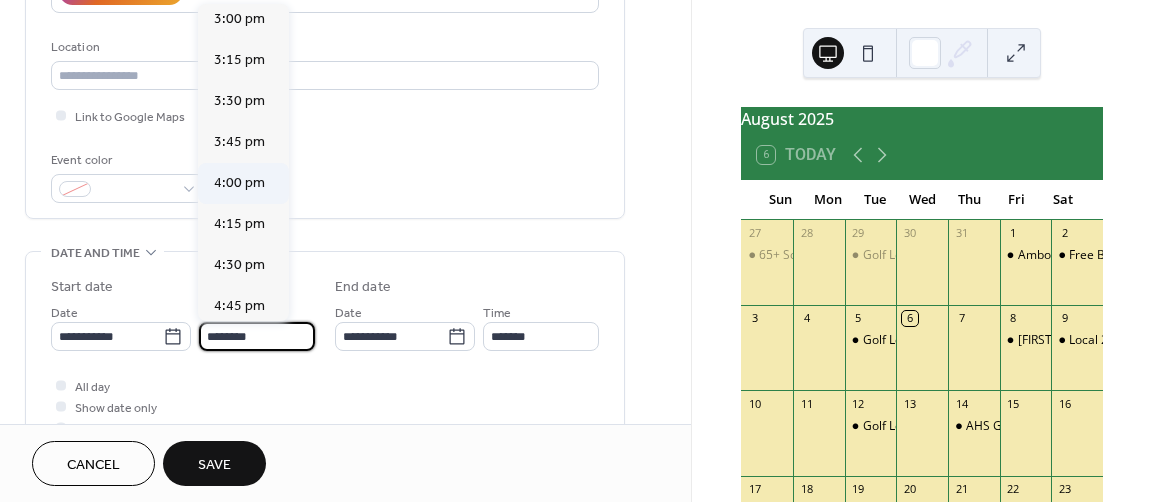 scroll, scrollTop: 2468, scrollLeft: 0, axis: vertical 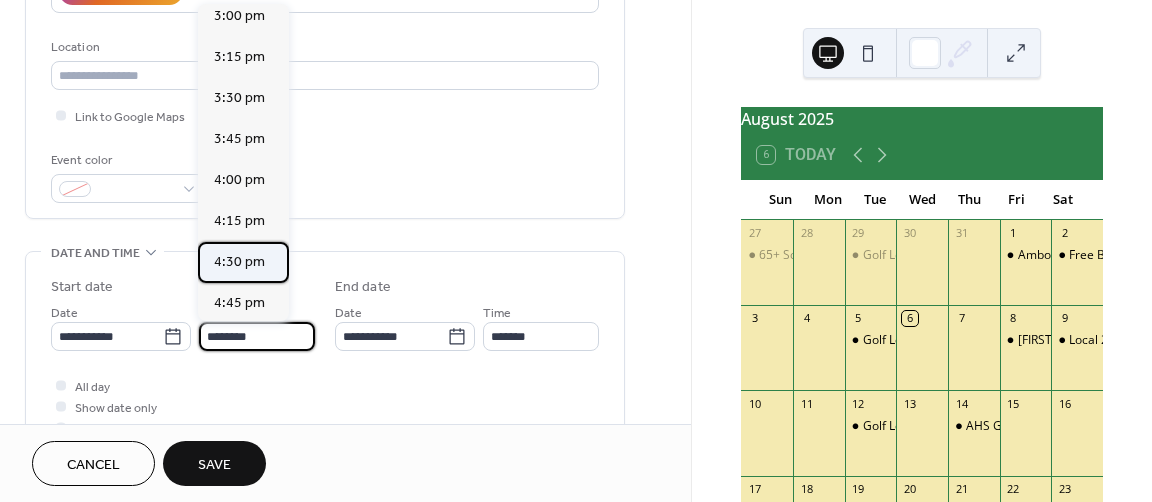 click on "4:30 pm" at bounding box center [239, 262] 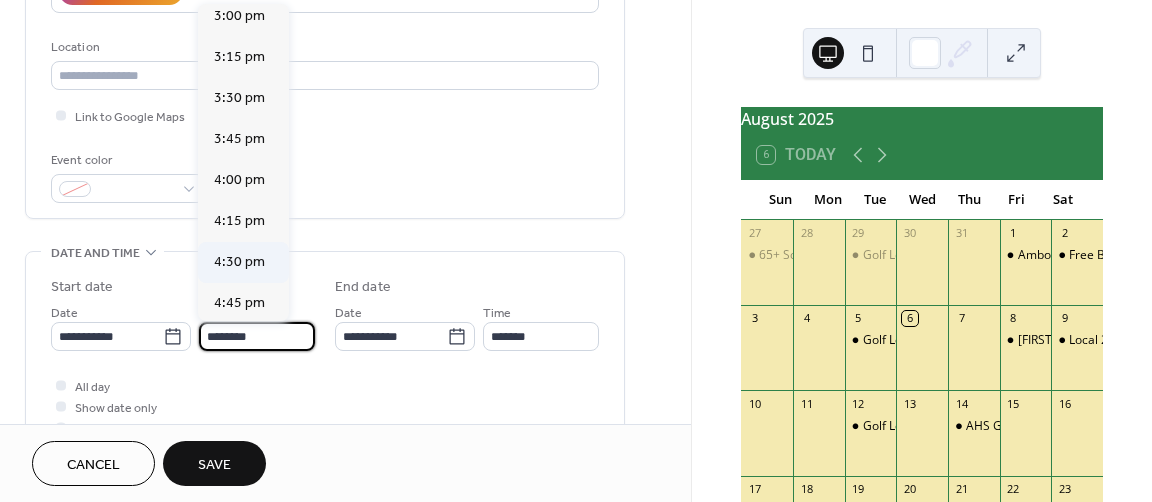 type on "*******" 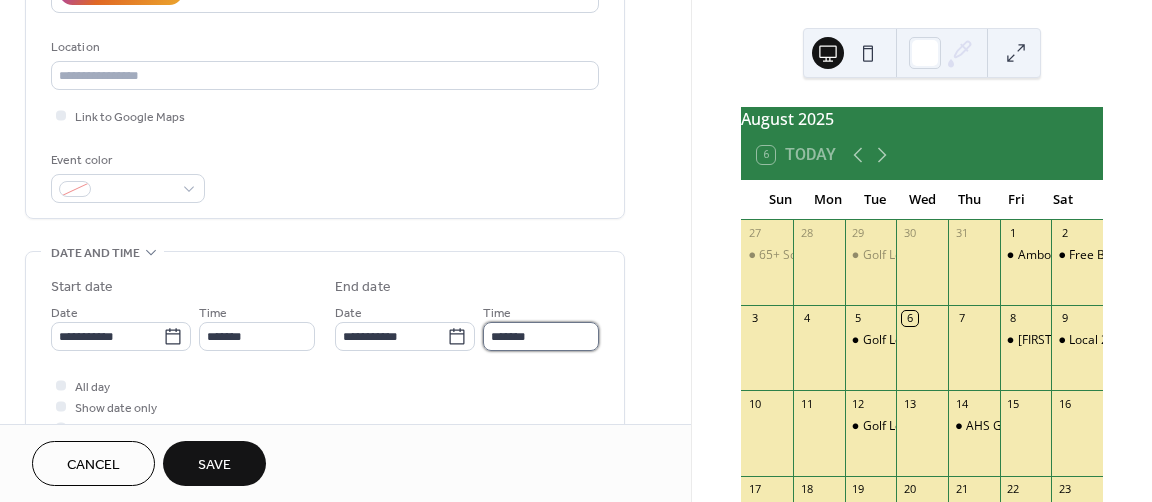 click on "*******" at bounding box center [541, 336] 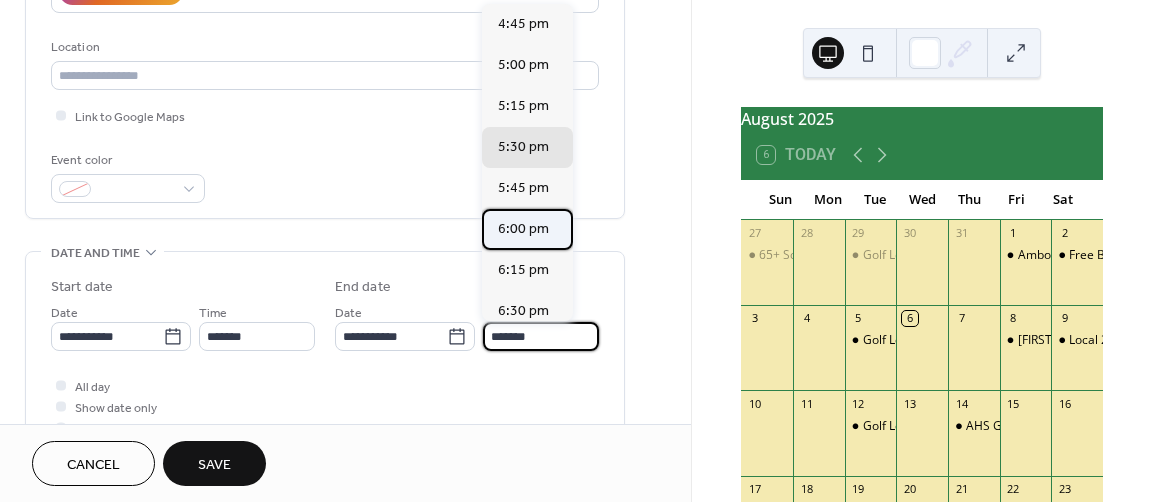 click on "6:00 pm" at bounding box center (523, 229) 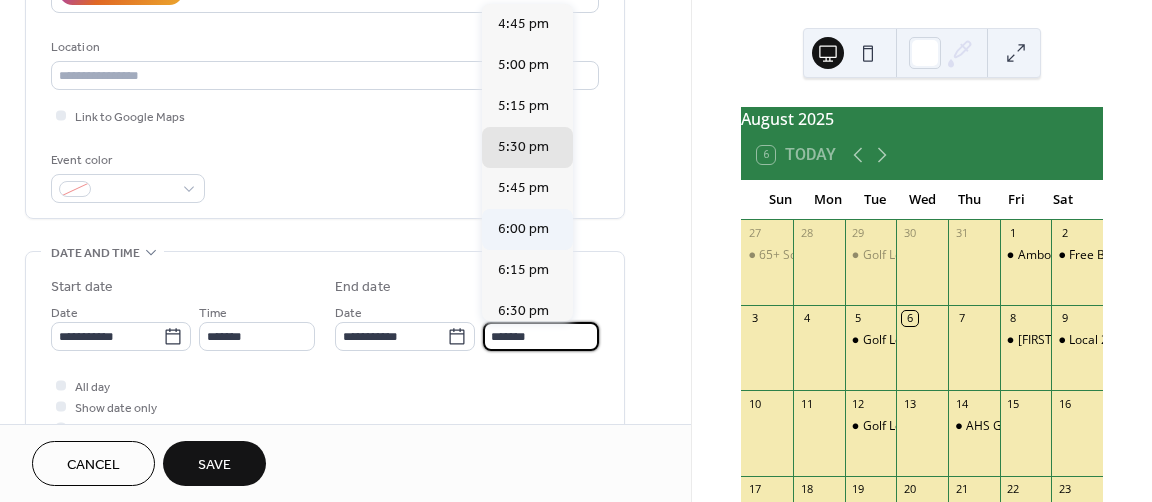 type on "*******" 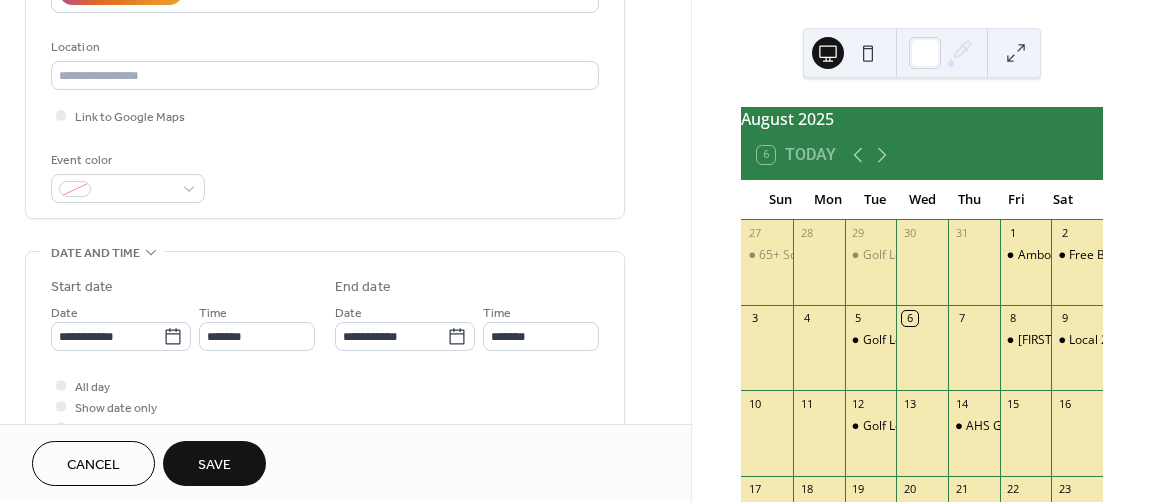 click on "Save" at bounding box center [214, 463] 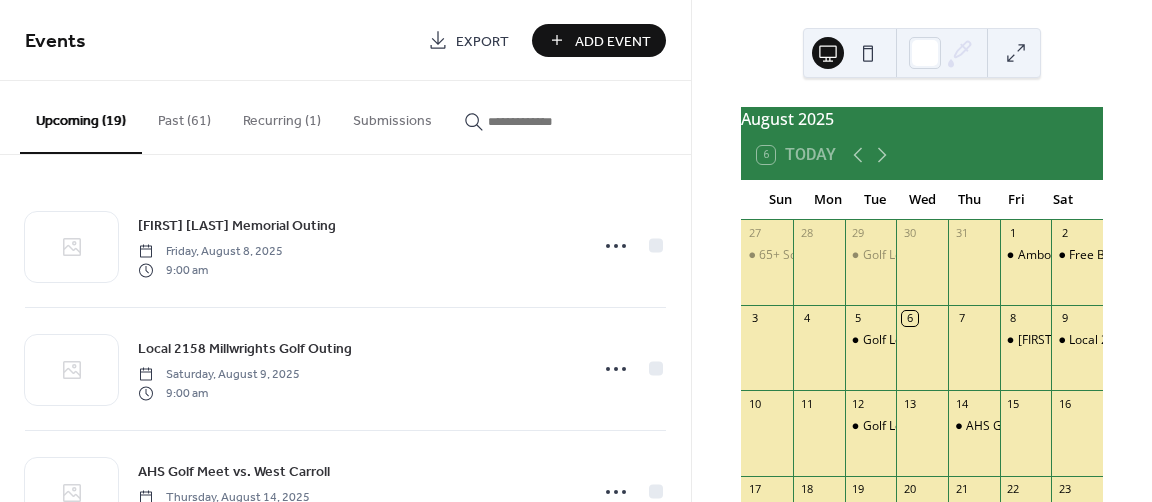 click on "Add Event" at bounding box center [613, 41] 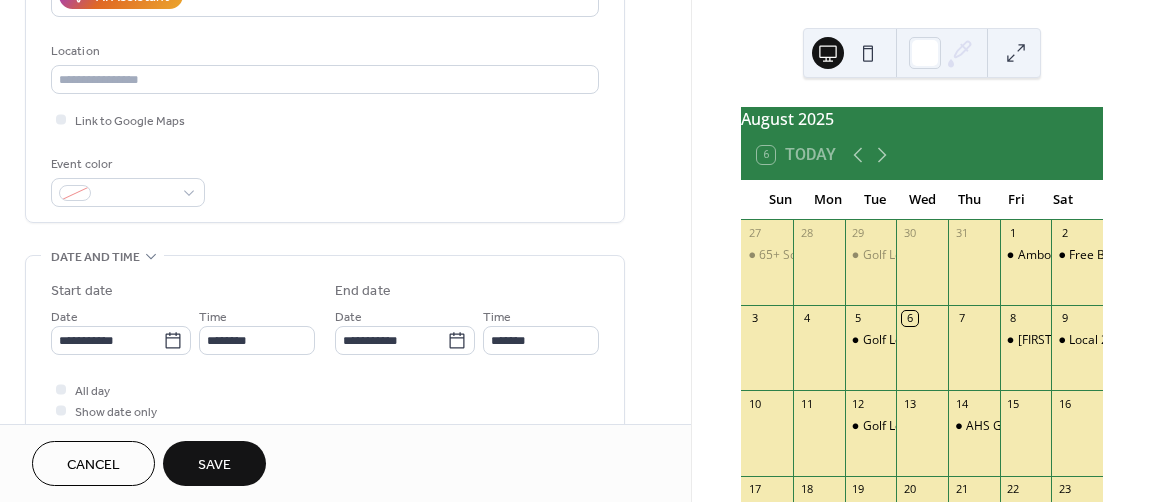 scroll, scrollTop: 400, scrollLeft: 0, axis: vertical 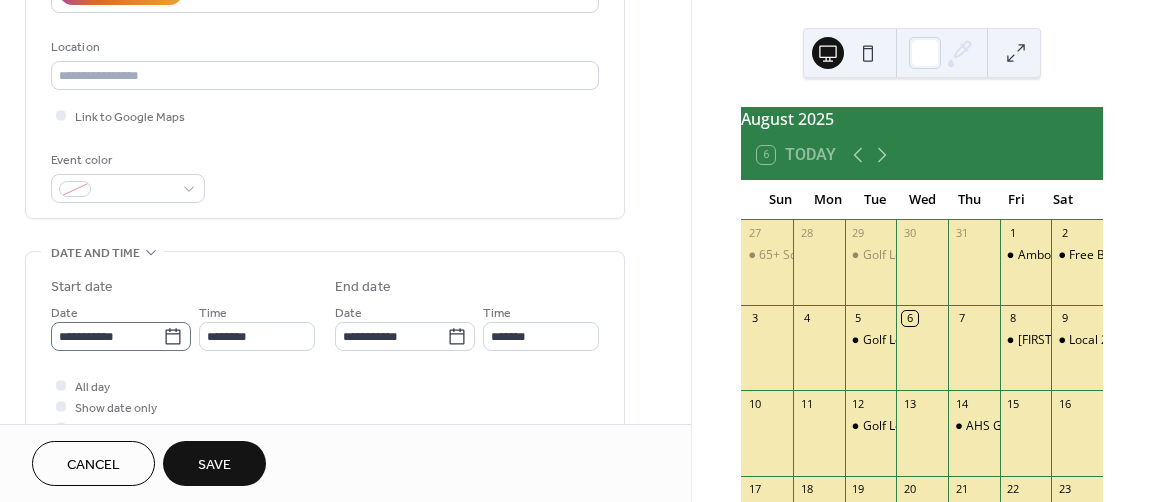 type on "**********" 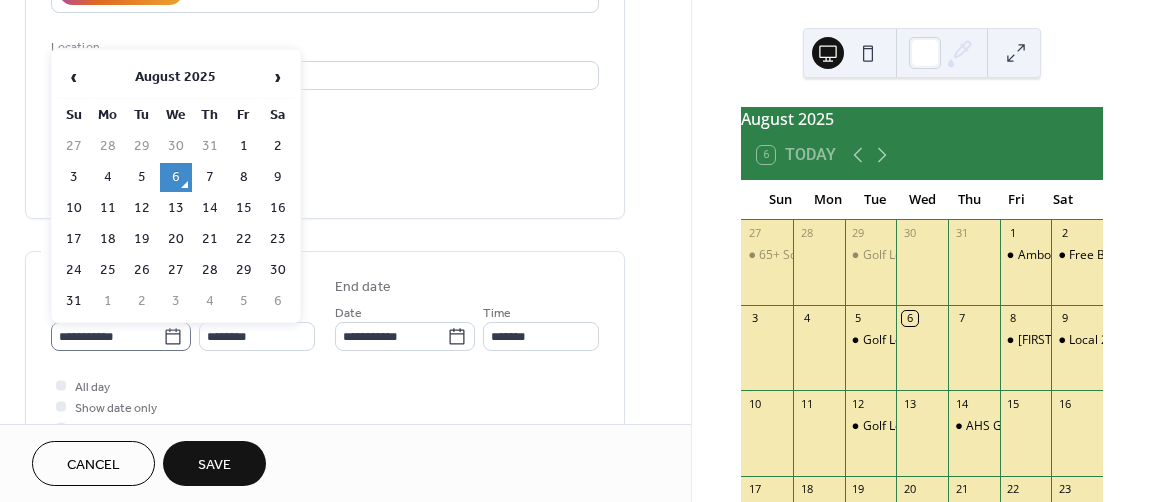 click 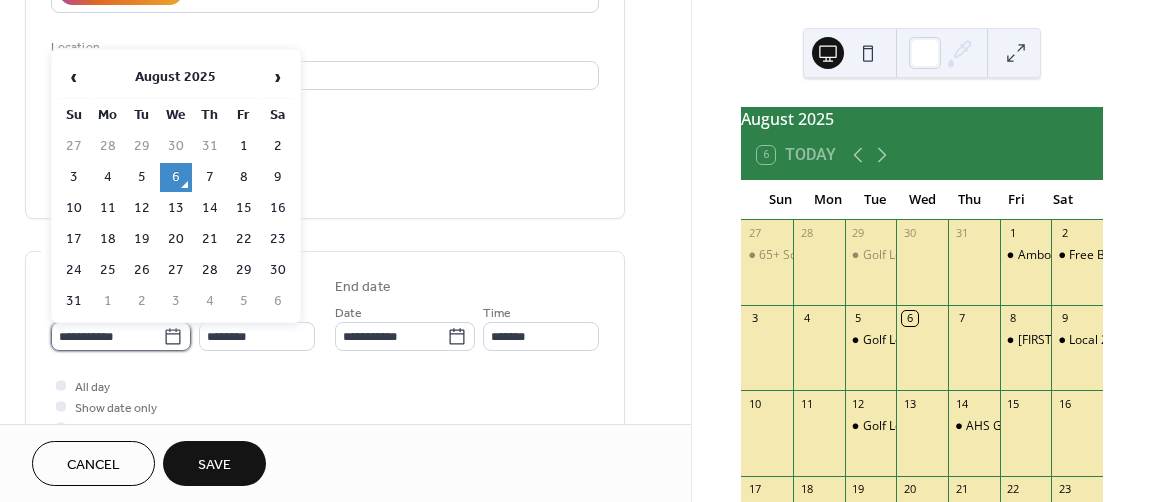 click on "**********" at bounding box center [107, 336] 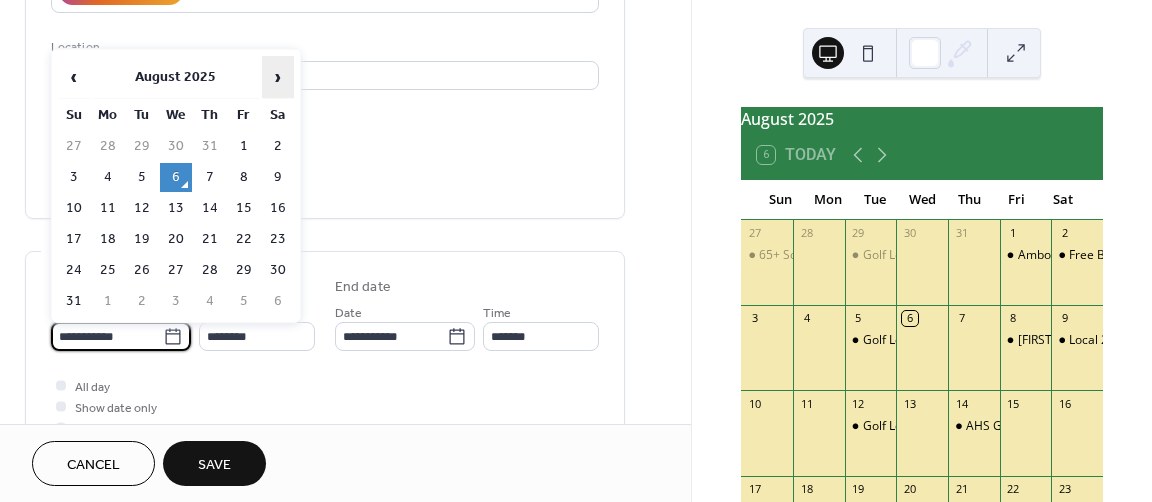 click on "›" at bounding box center (278, 77) 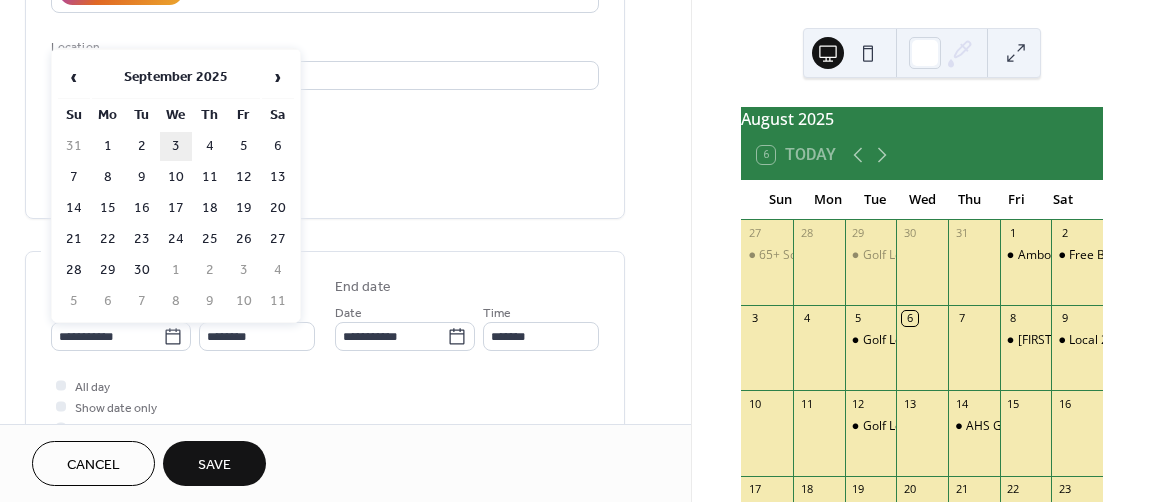 click on "3" at bounding box center [176, 146] 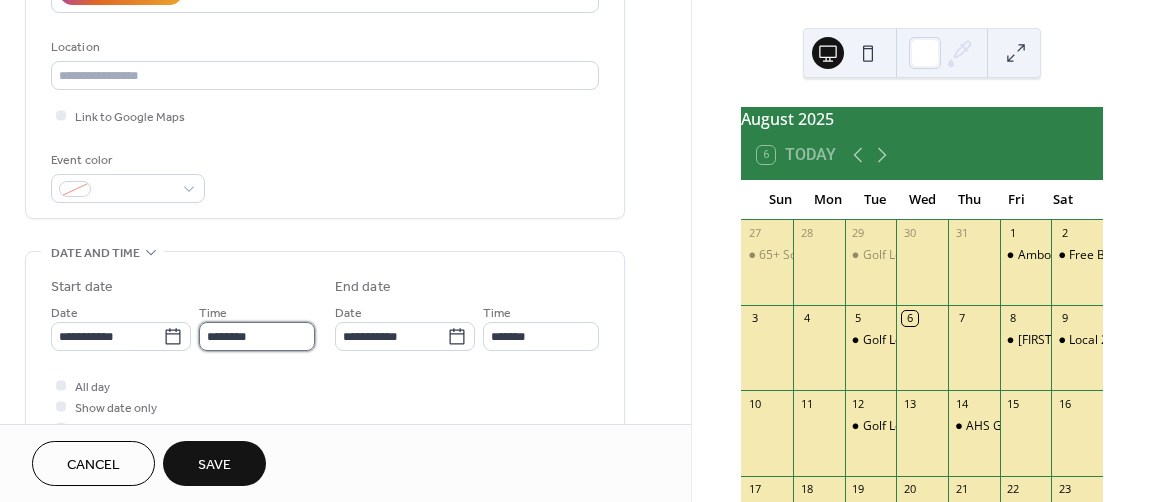 click on "********" at bounding box center [257, 336] 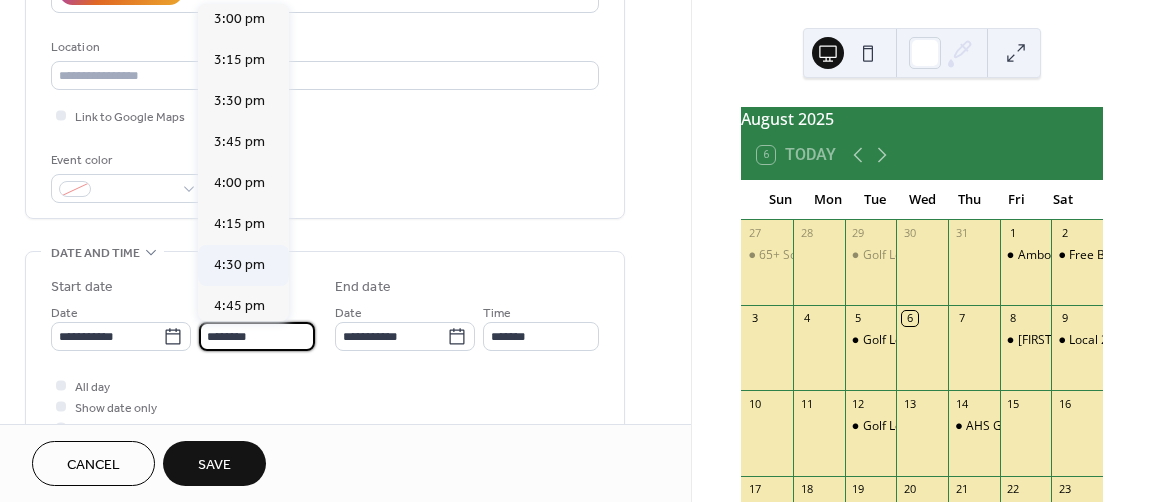 scroll, scrollTop: 2468, scrollLeft: 0, axis: vertical 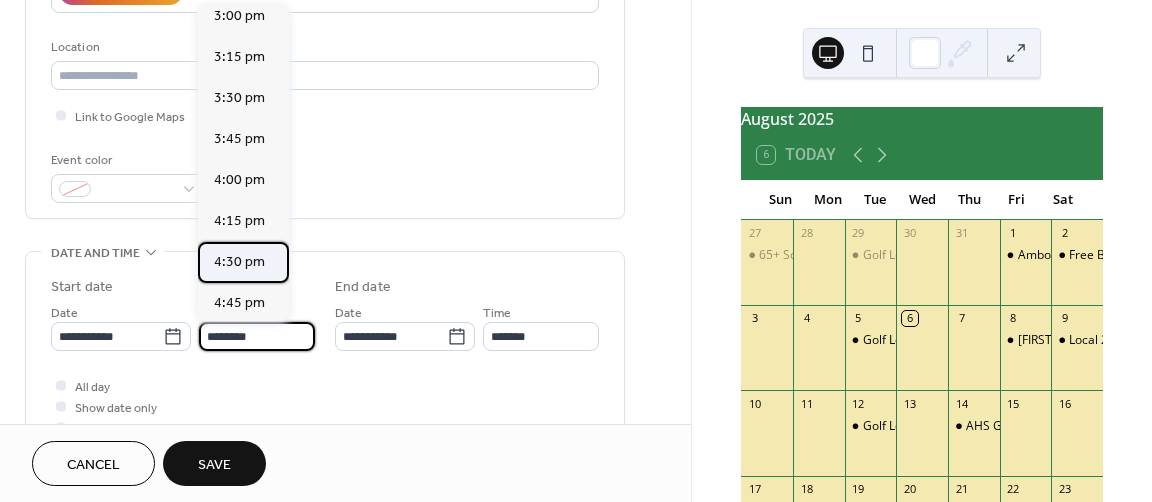 click on "4:30 pm" at bounding box center (239, 262) 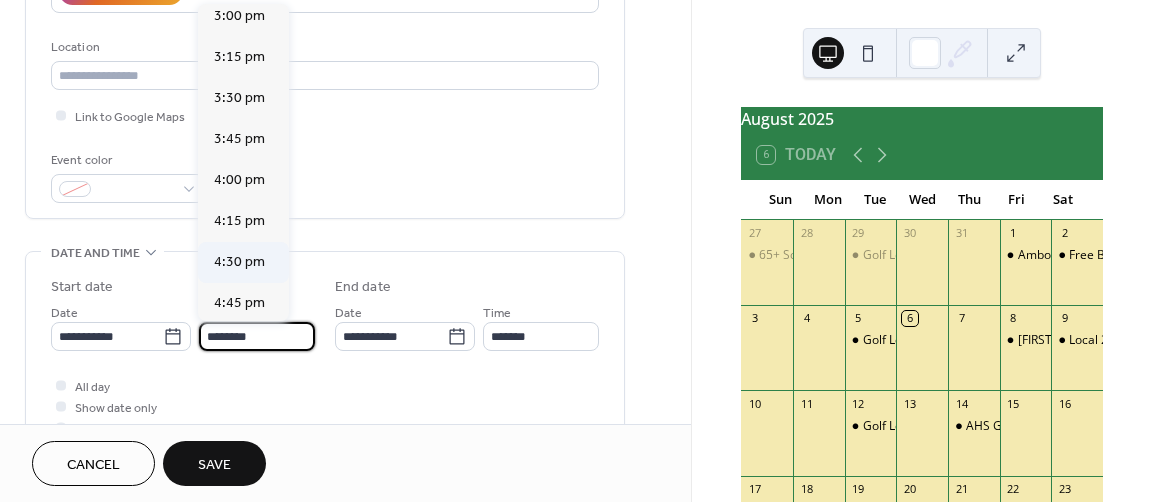 type on "*******" 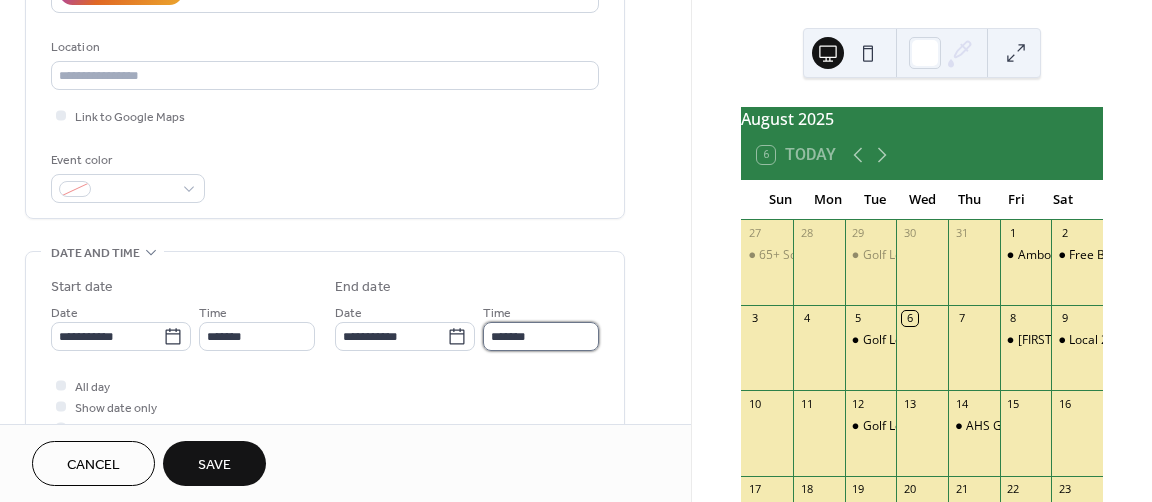 click on "*******" at bounding box center (541, 336) 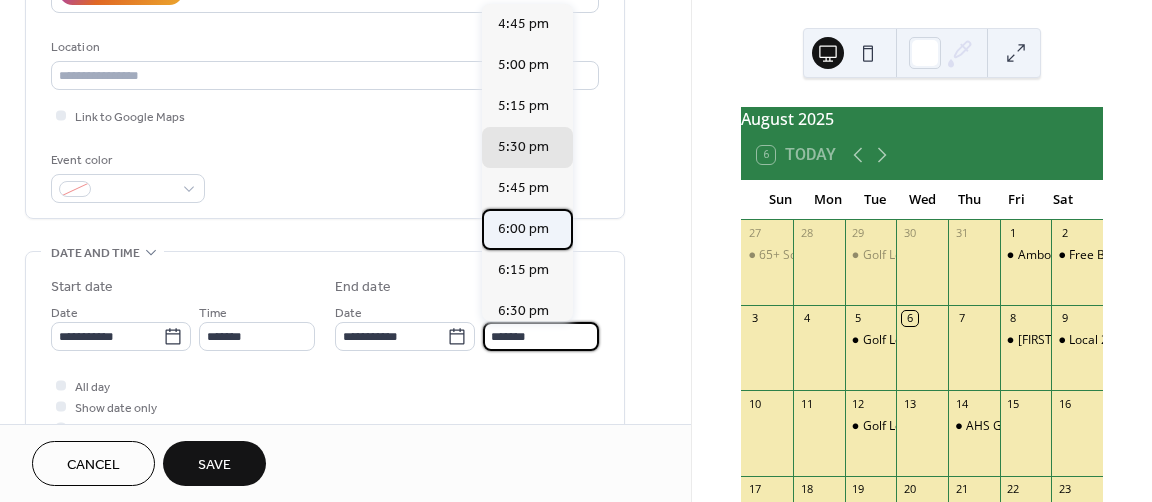 click on "6:00 pm" at bounding box center [523, 229] 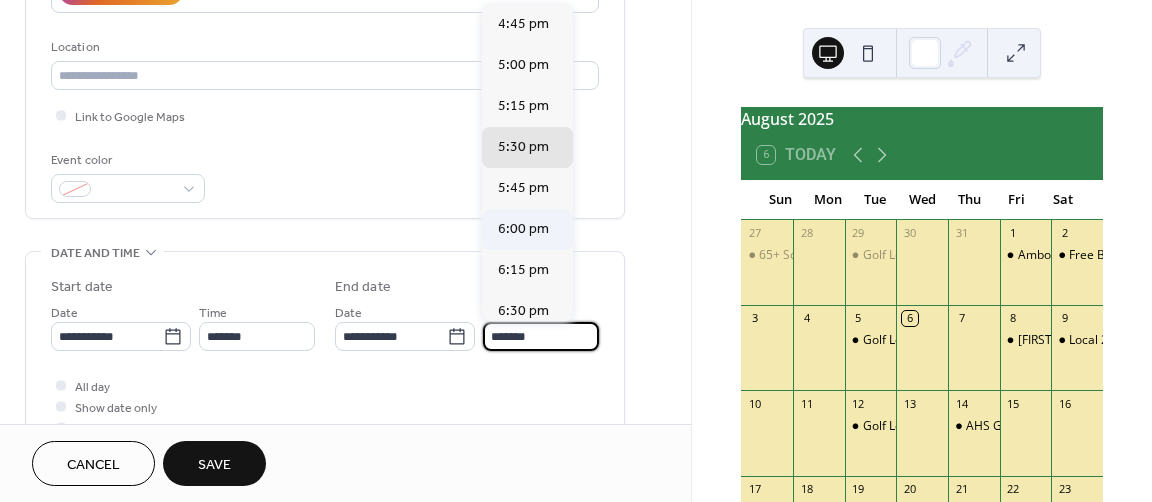 type on "*******" 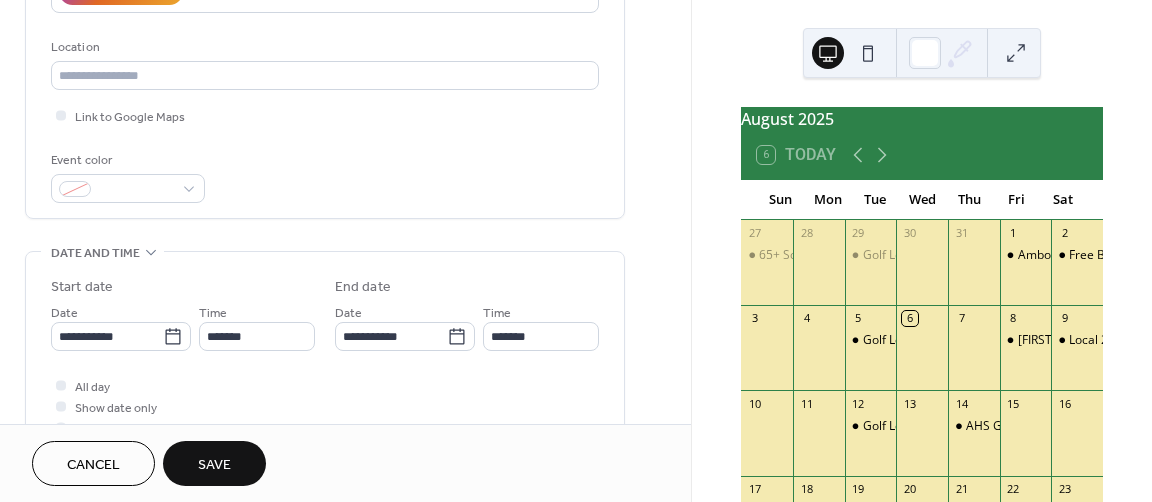 click on "Save" at bounding box center [214, 463] 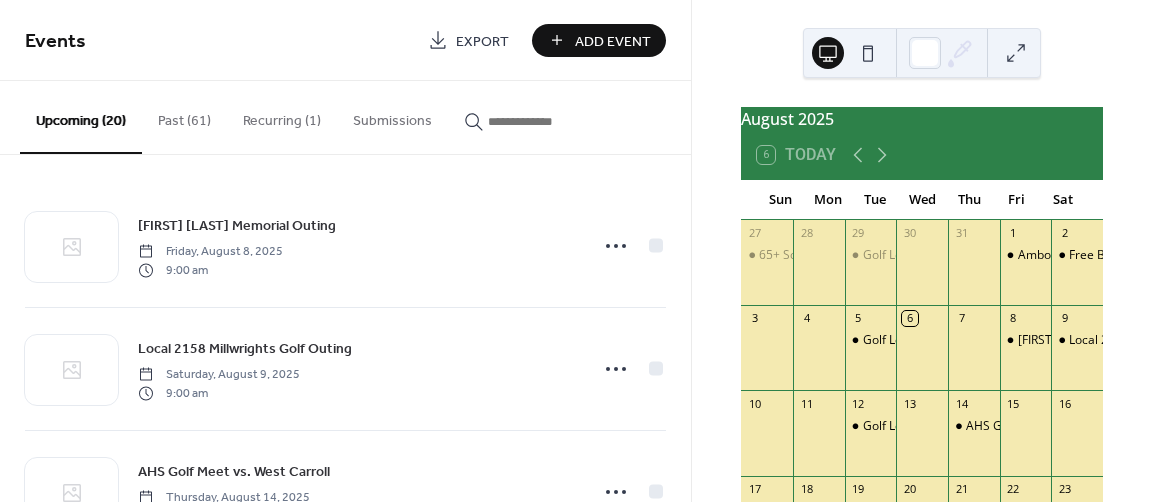 click on "Add Event" at bounding box center [599, 40] 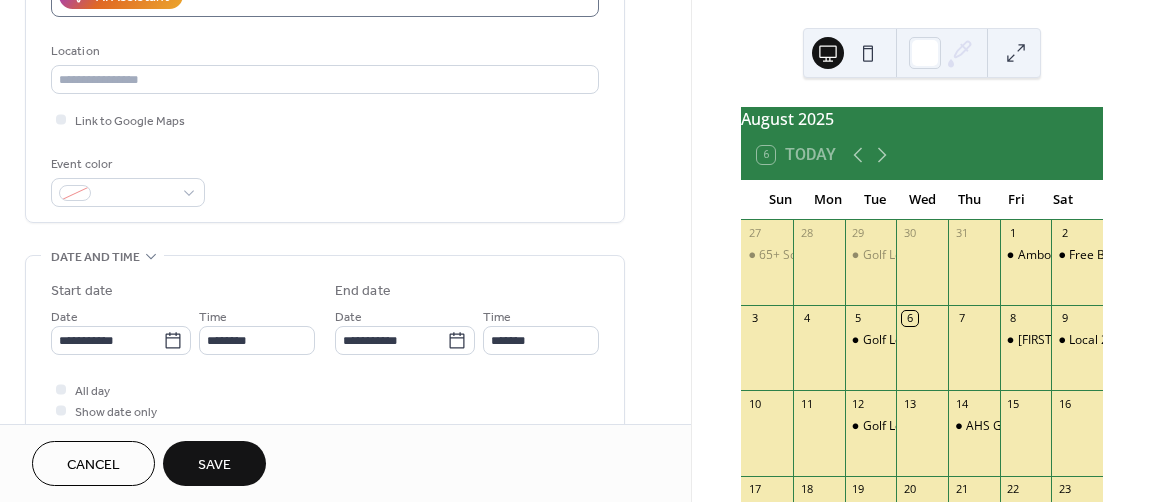 scroll, scrollTop: 400, scrollLeft: 0, axis: vertical 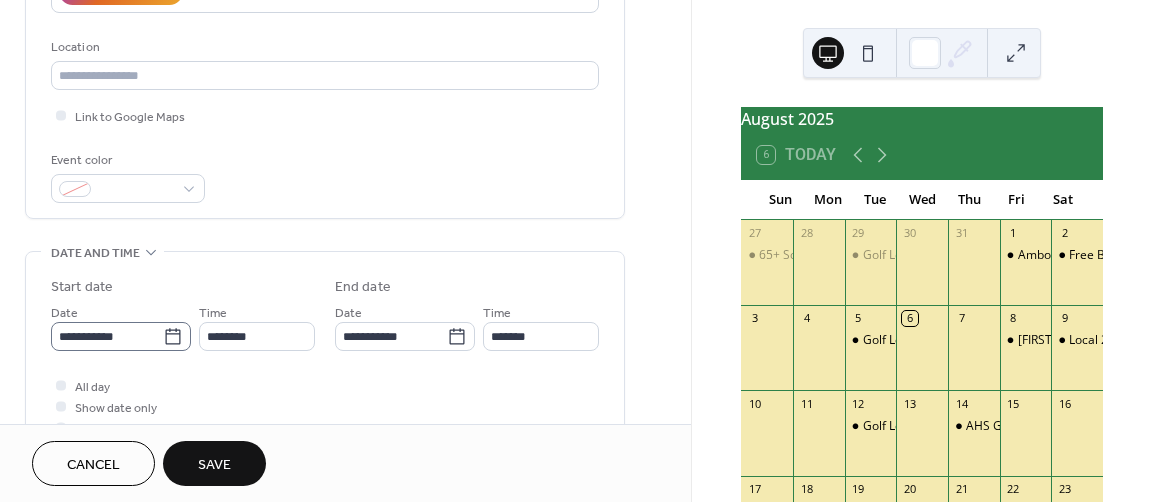 type on "**********" 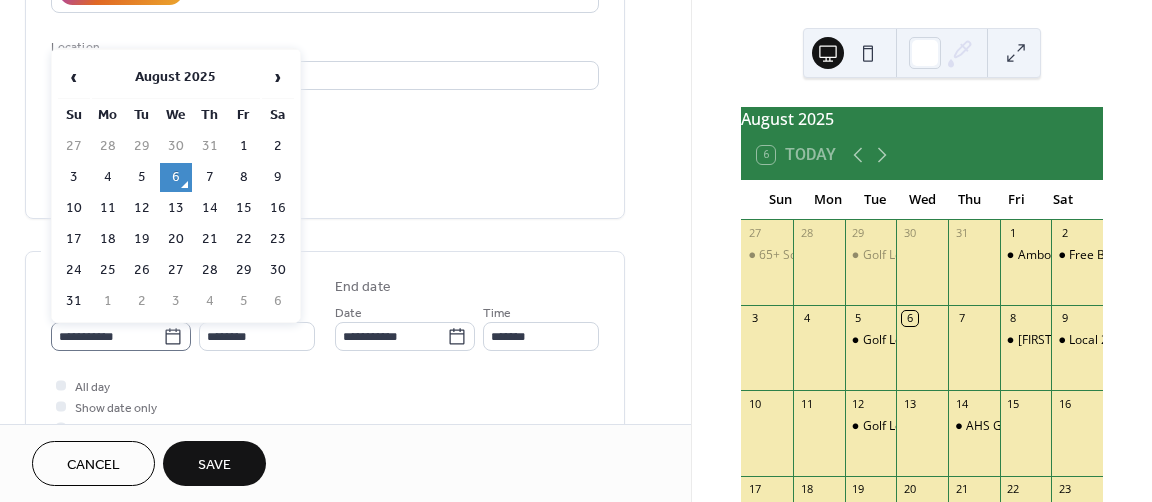 click 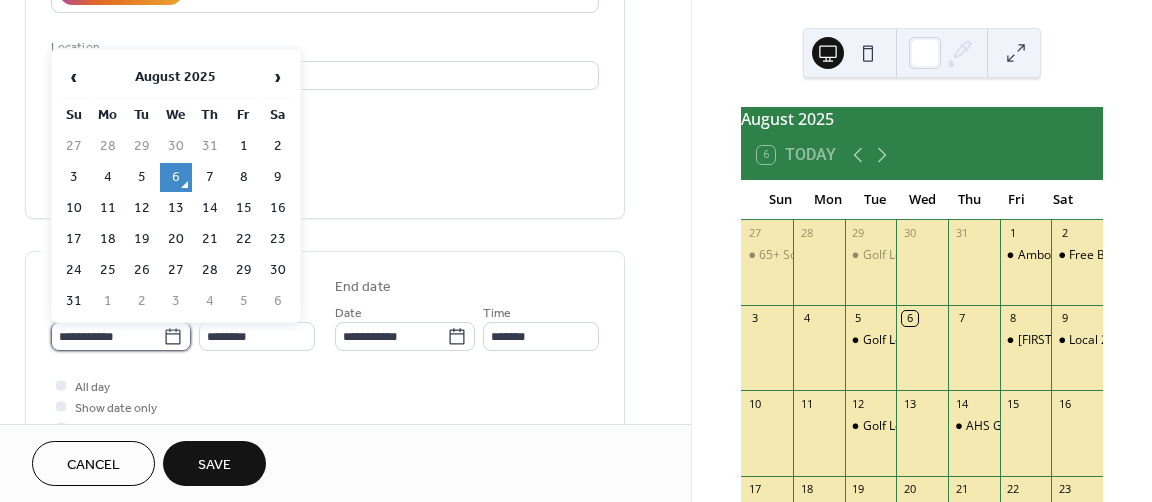 click on "**********" at bounding box center (107, 336) 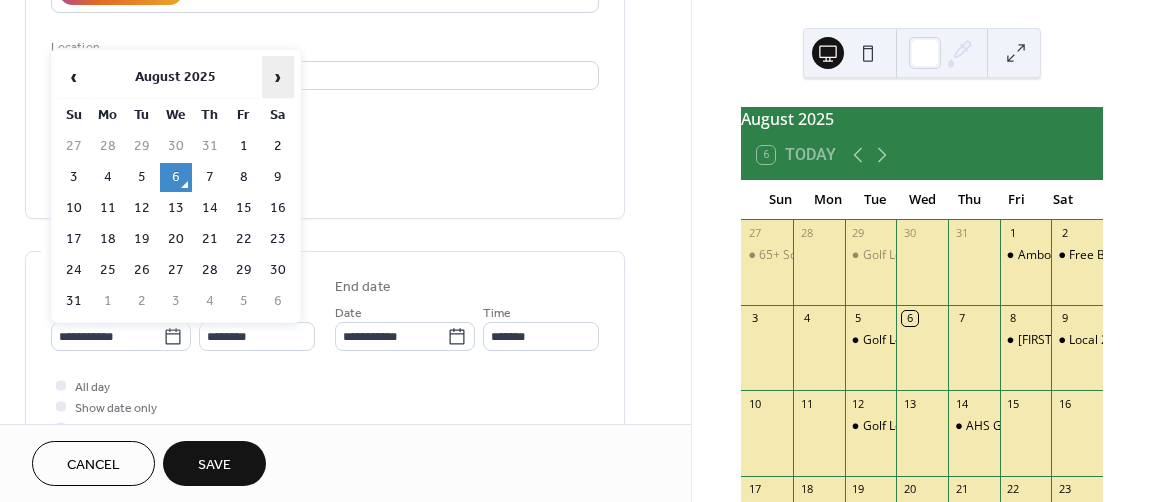 click on "›" at bounding box center [278, 77] 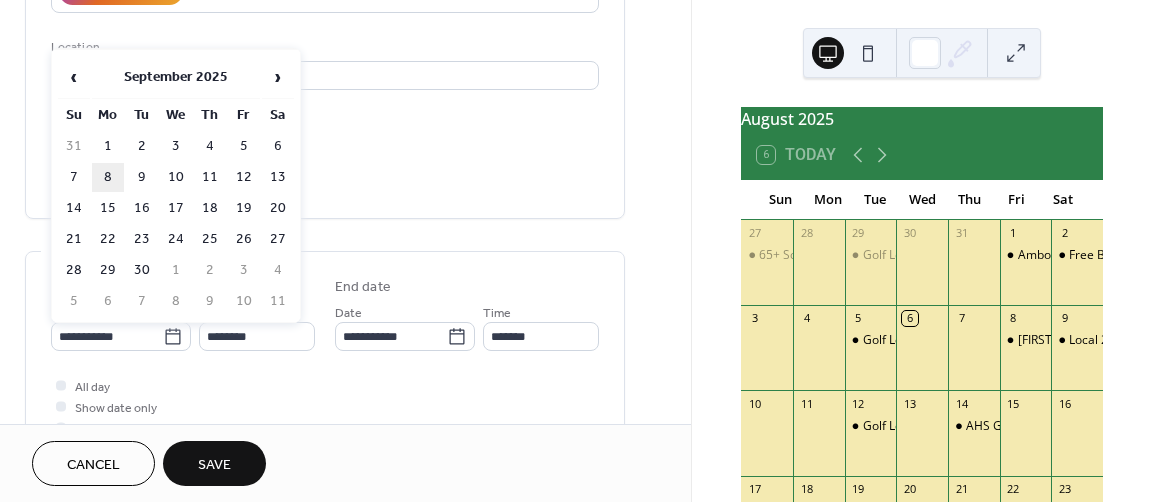 click on "8" at bounding box center [108, 177] 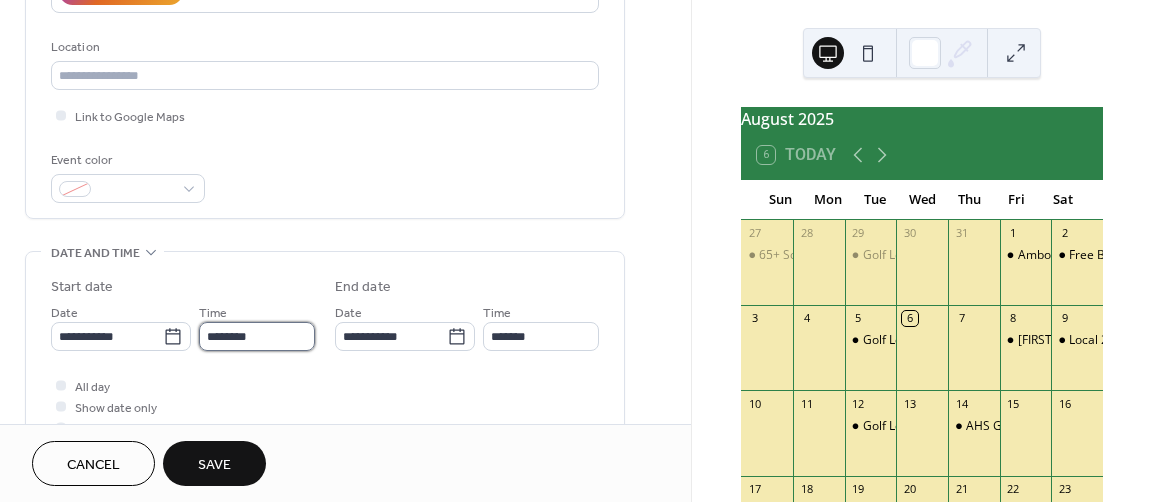 click on "********" at bounding box center (257, 336) 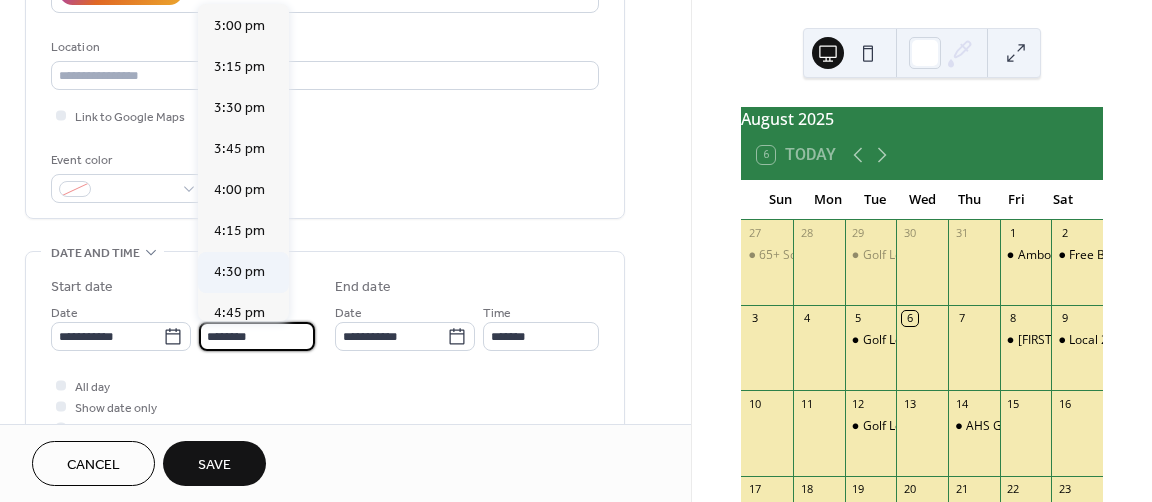 scroll, scrollTop: 2468, scrollLeft: 0, axis: vertical 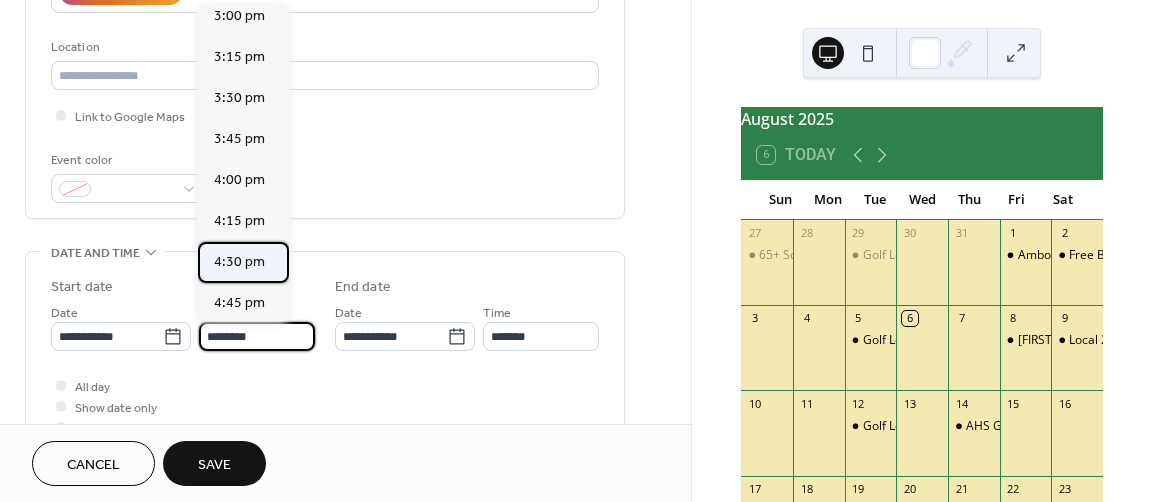 click on "4:30 pm" at bounding box center (239, 262) 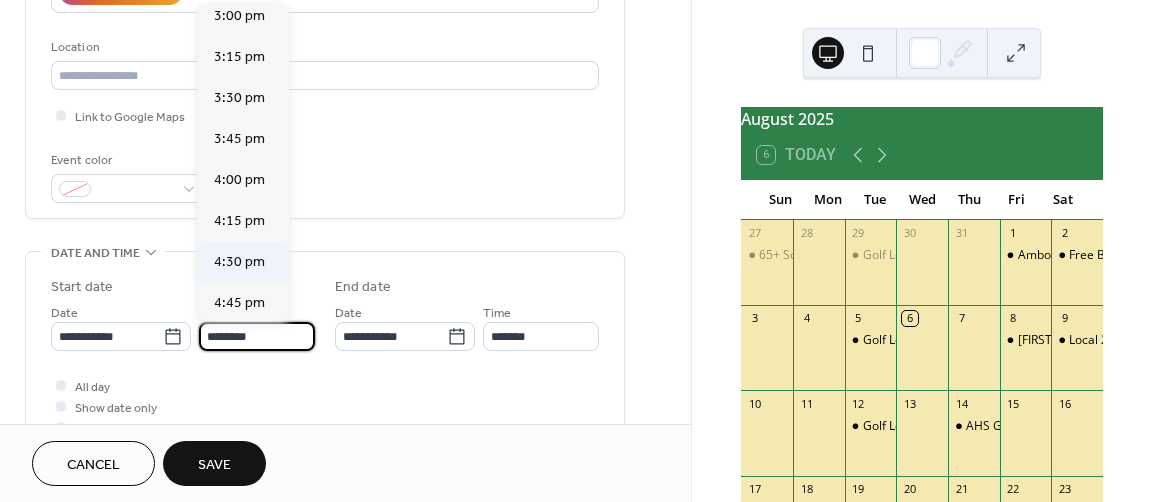 type on "*******" 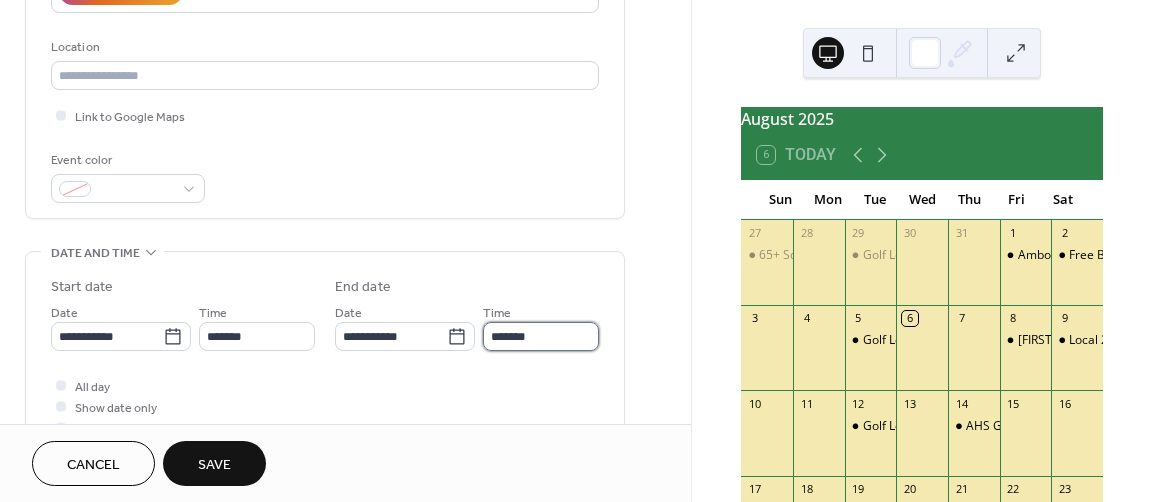 click on "*******" at bounding box center [541, 336] 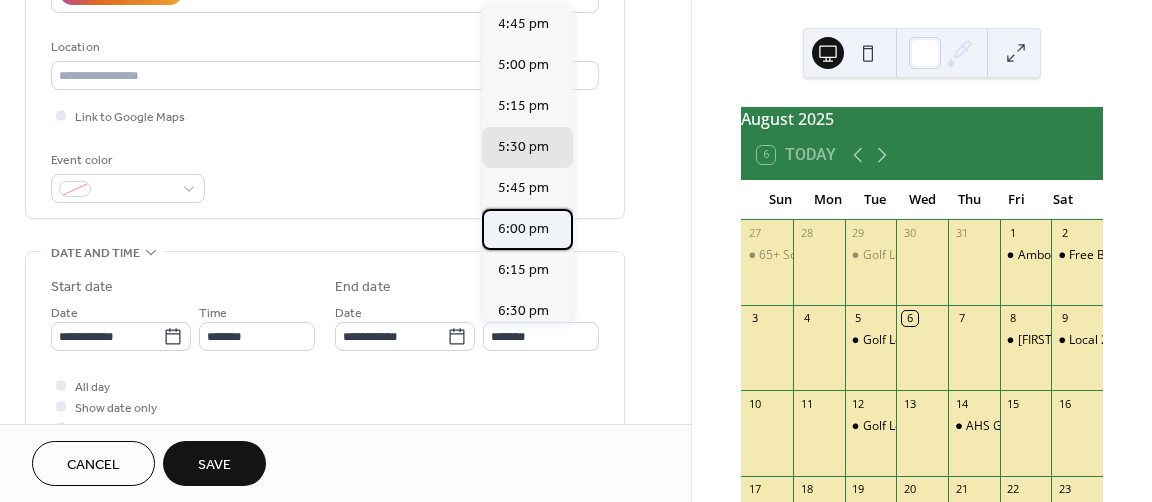 click on "6:00 pm" at bounding box center [523, 229] 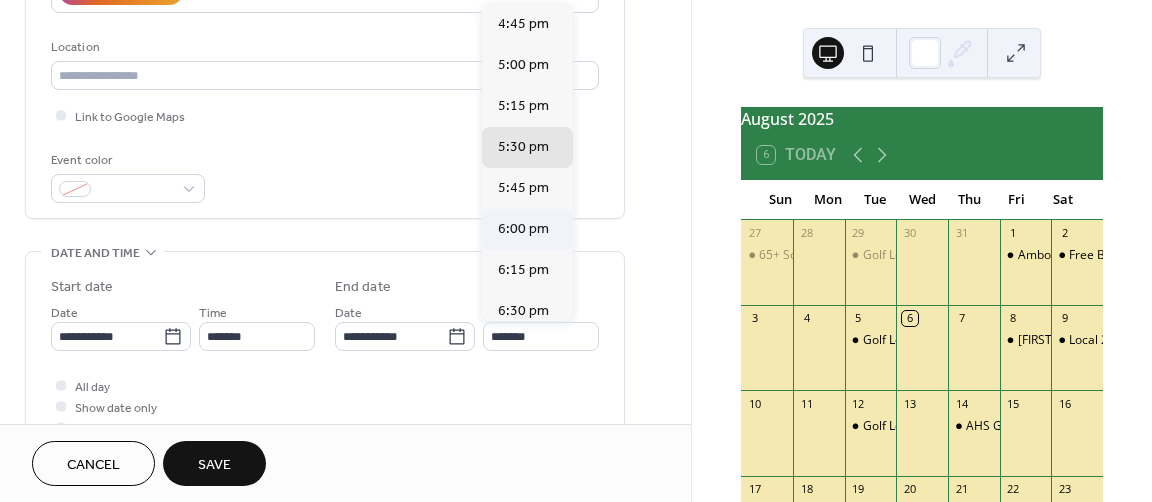 type on "*******" 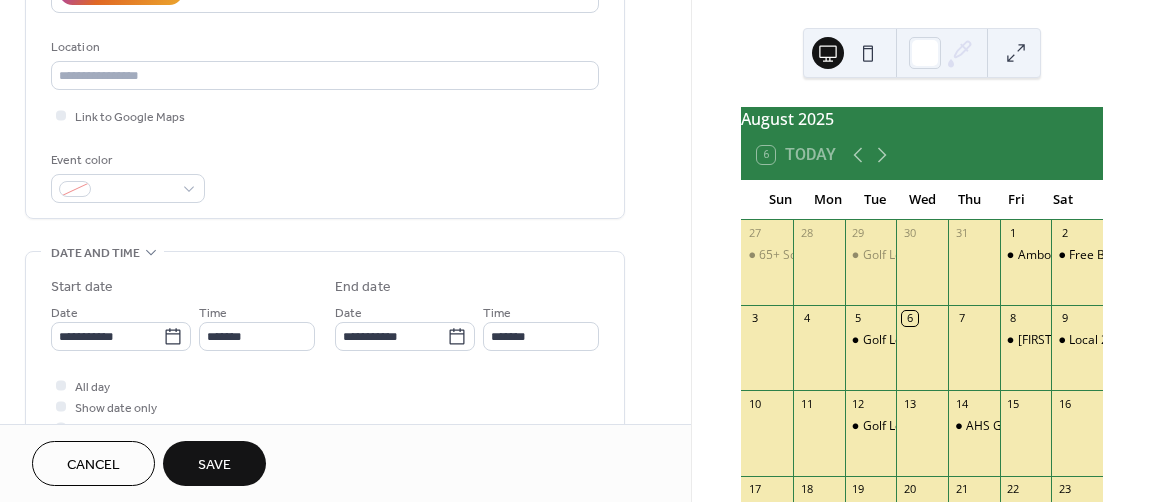 click on "Save" at bounding box center [214, 463] 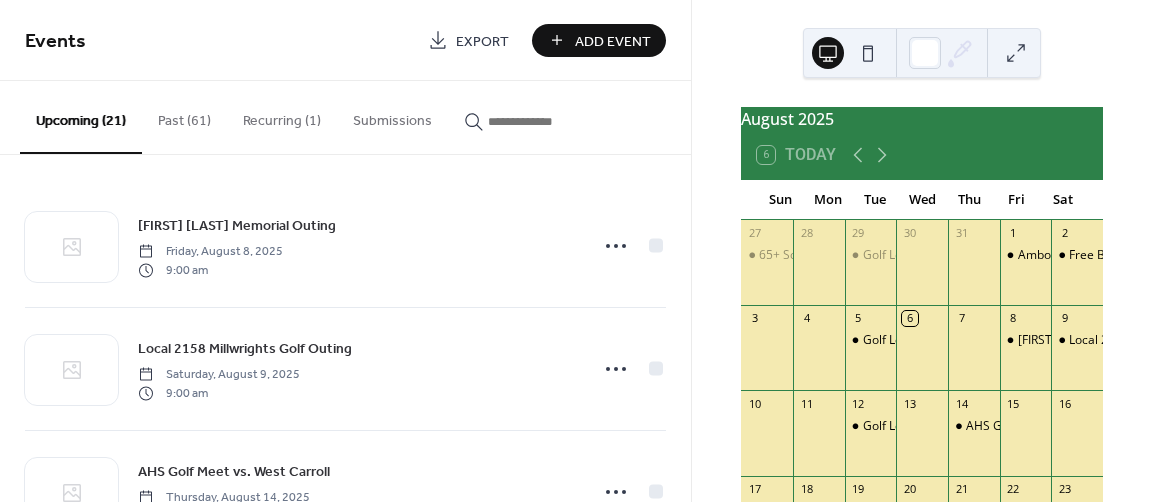click on "Add Event" at bounding box center [599, 40] 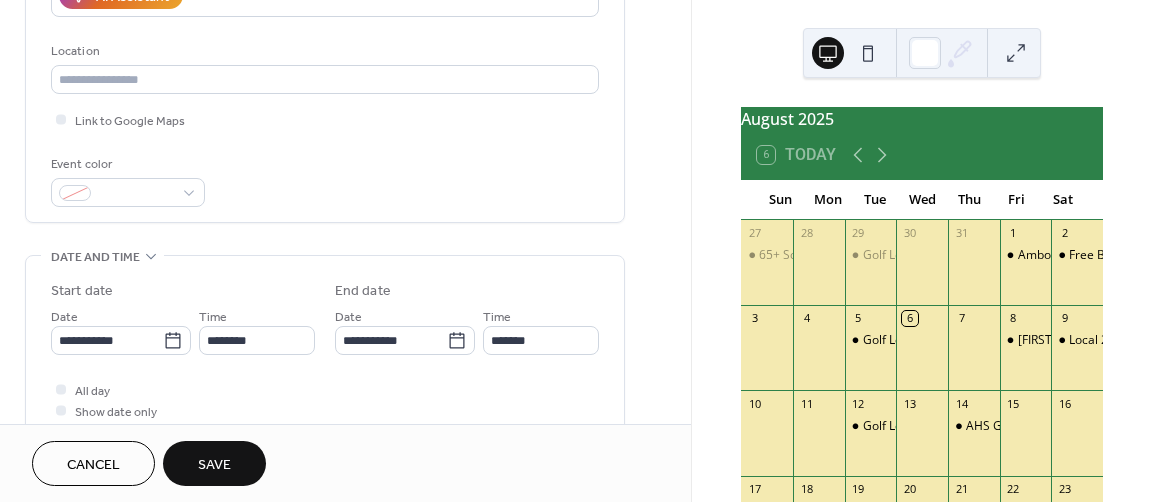 scroll, scrollTop: 400, scrollLeft: 0, axis: vertical 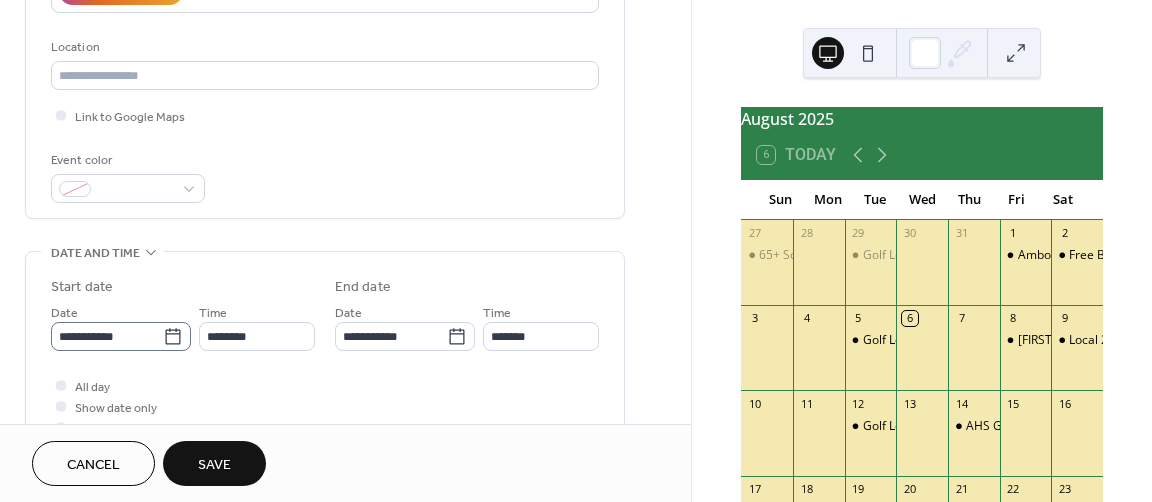 type on "**********" 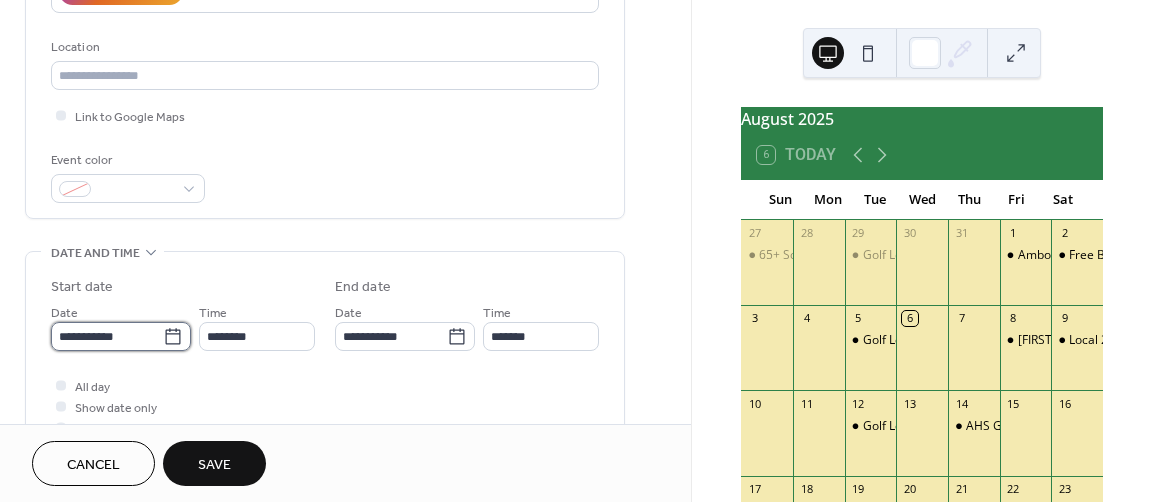 click on "**********" at bounding box center (107, 336) 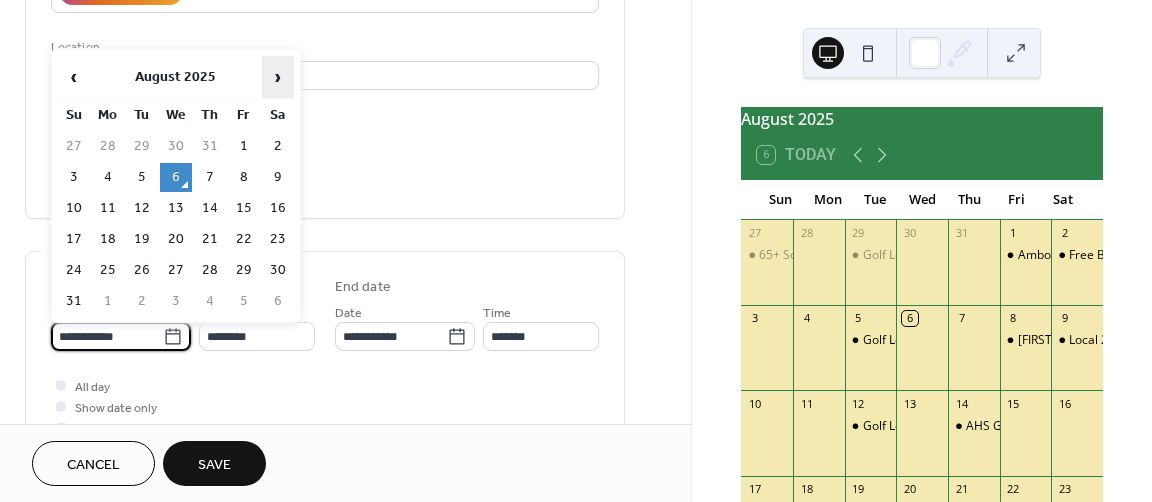 click on "›" at bounding box center (278, 77) 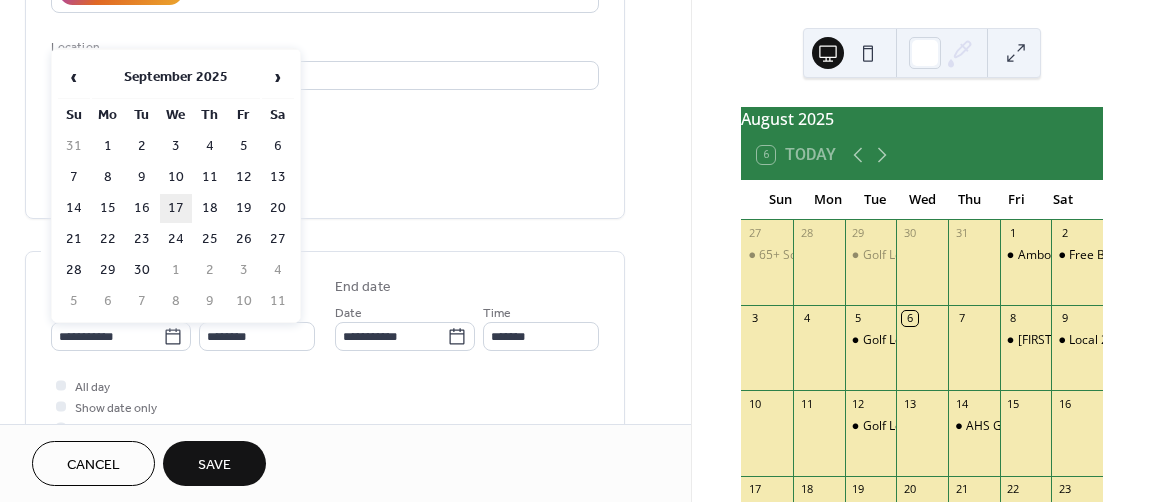 click on "17" at bounding box center (176, 208) 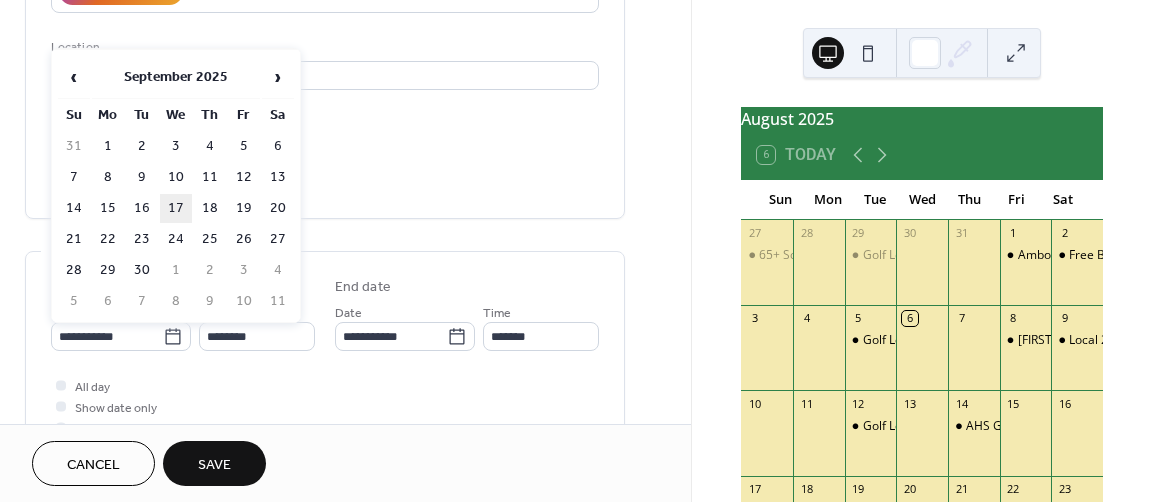 type on "**********" 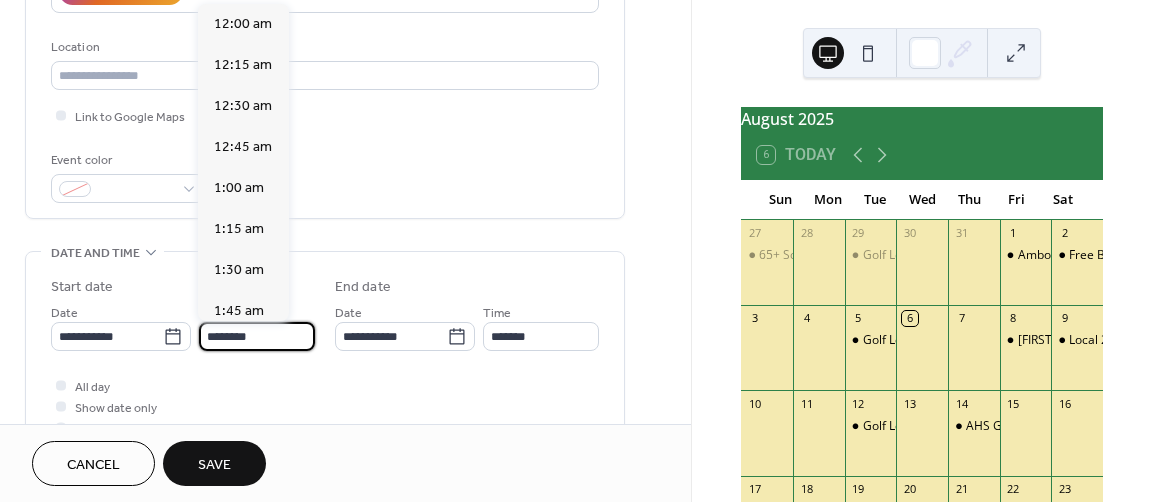 click on "********" at bounding box center (257, 336) 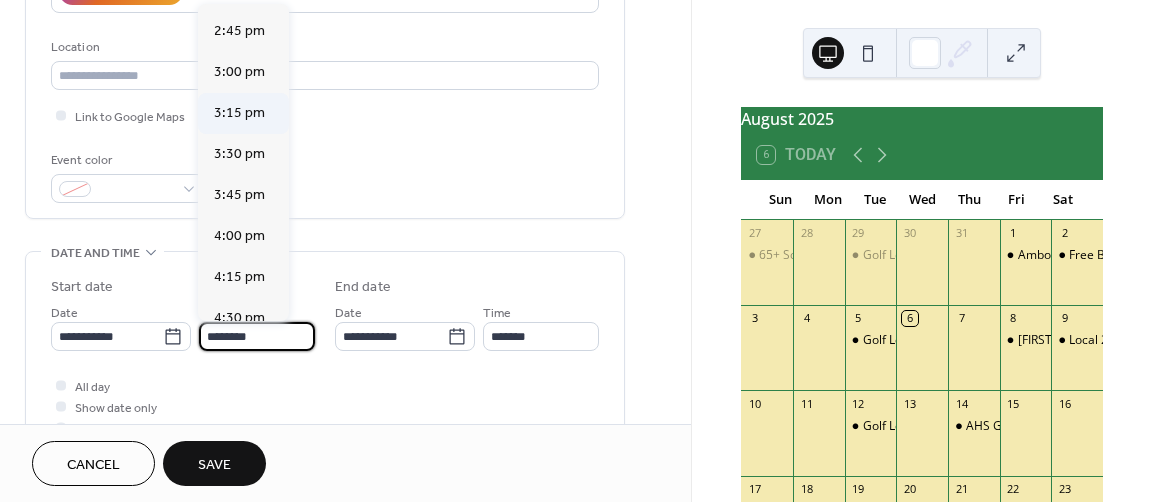 scroll, scrollTop: 2468, scrollLeft: 0, axis: vertical 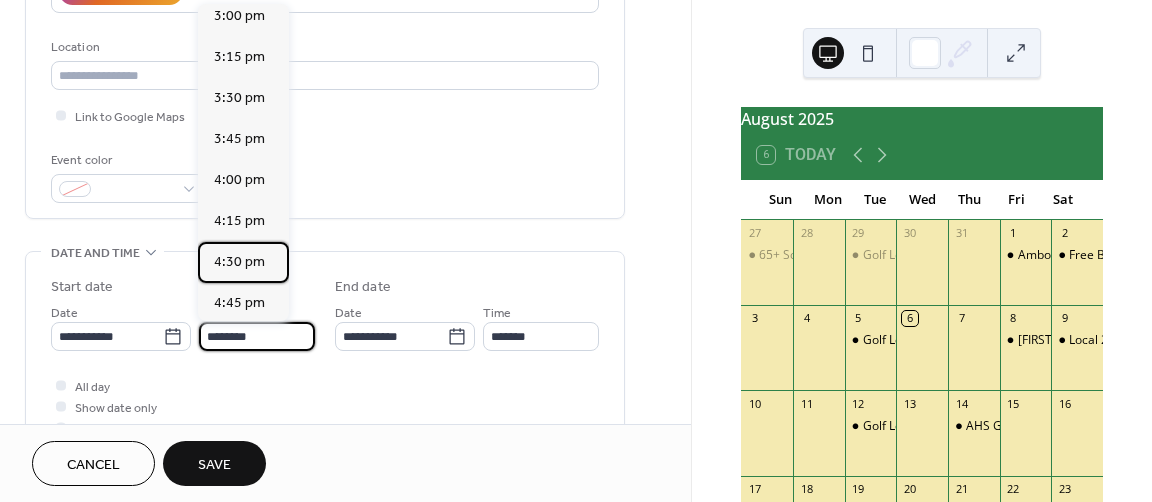 click on "4:30 pm" at bounding box center (239, 262) 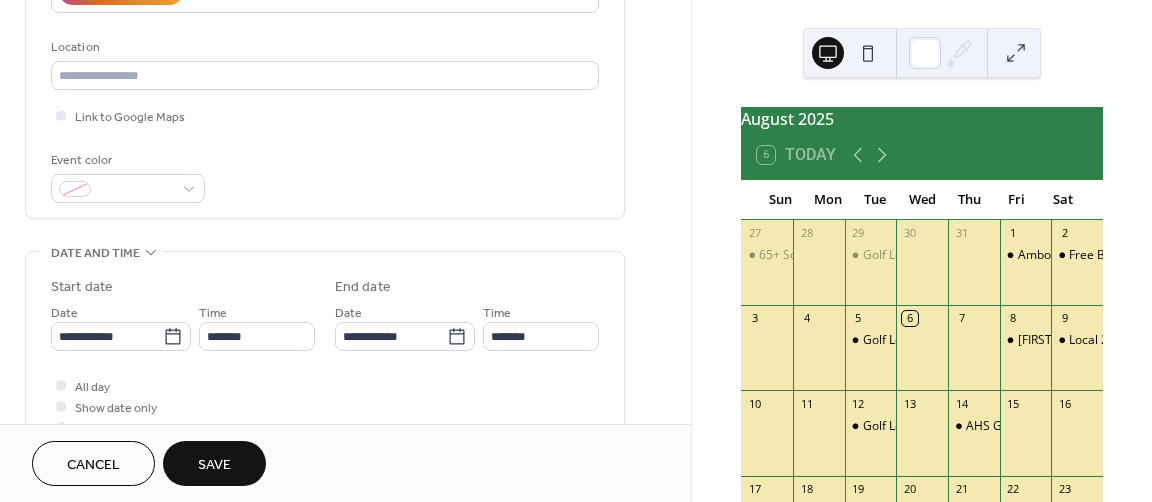 type on "*******" 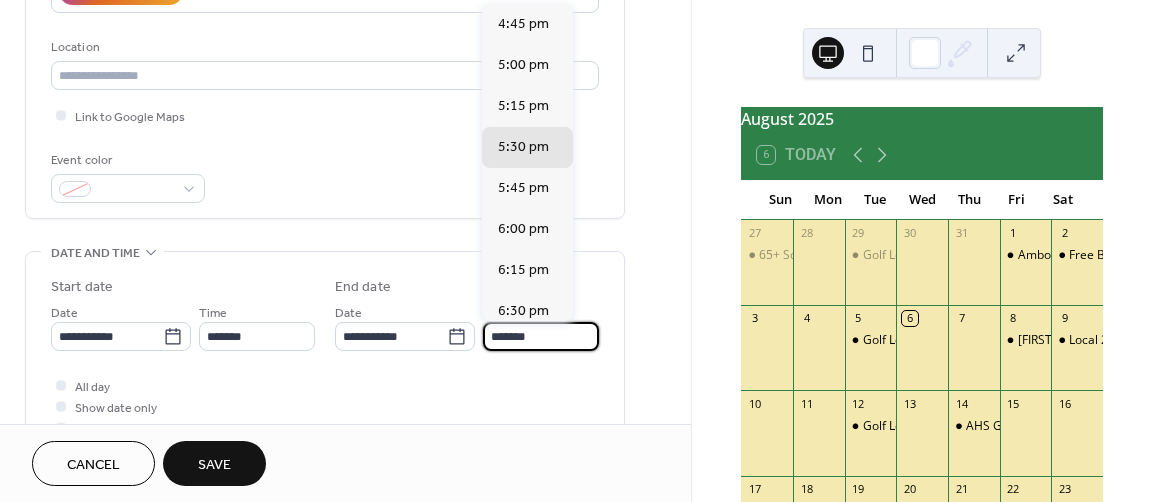 click on "*******" at bounding box center [541, 336] 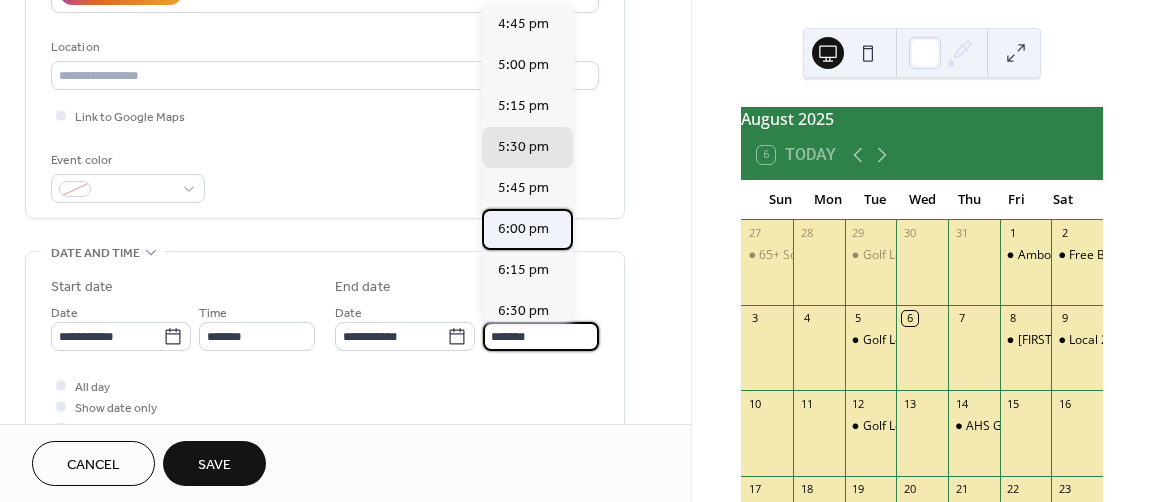 click on "6:00 pm" at bounding box center [523, 229] 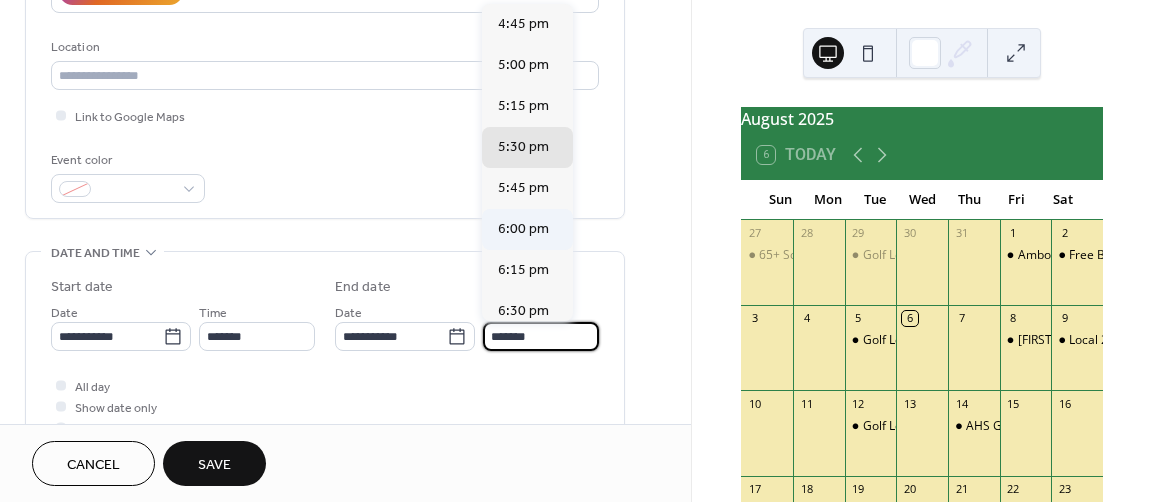 type on "*******" 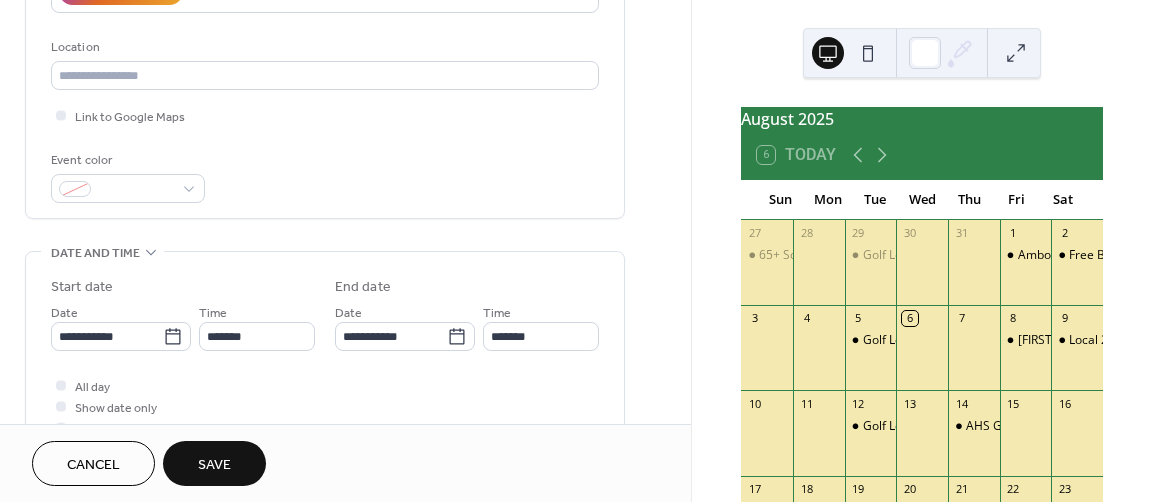 click on "Save" at bounding box center [214, 463] 